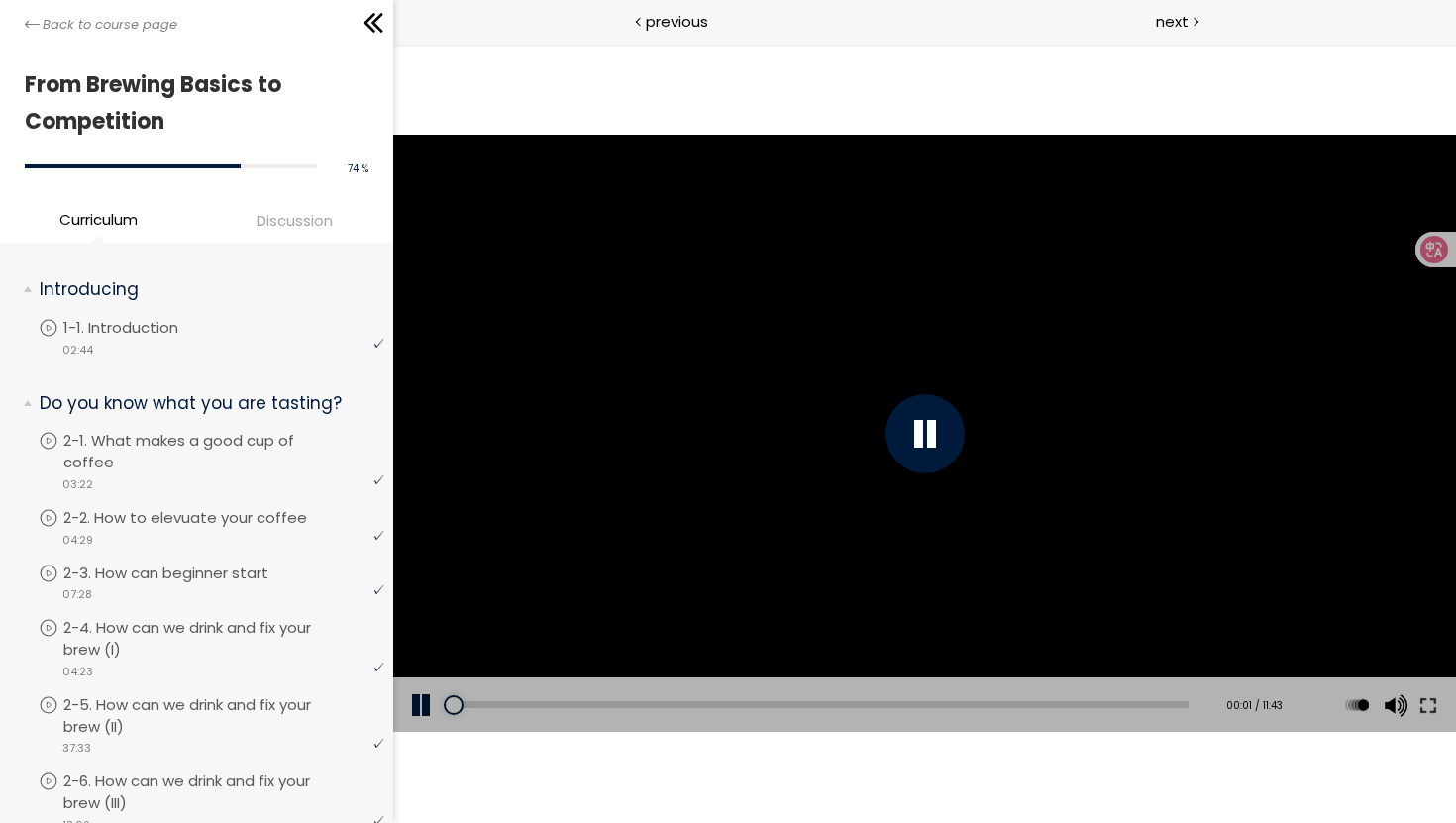 scroll, scrollTop: 0, scrollLeft: 0, axis: both 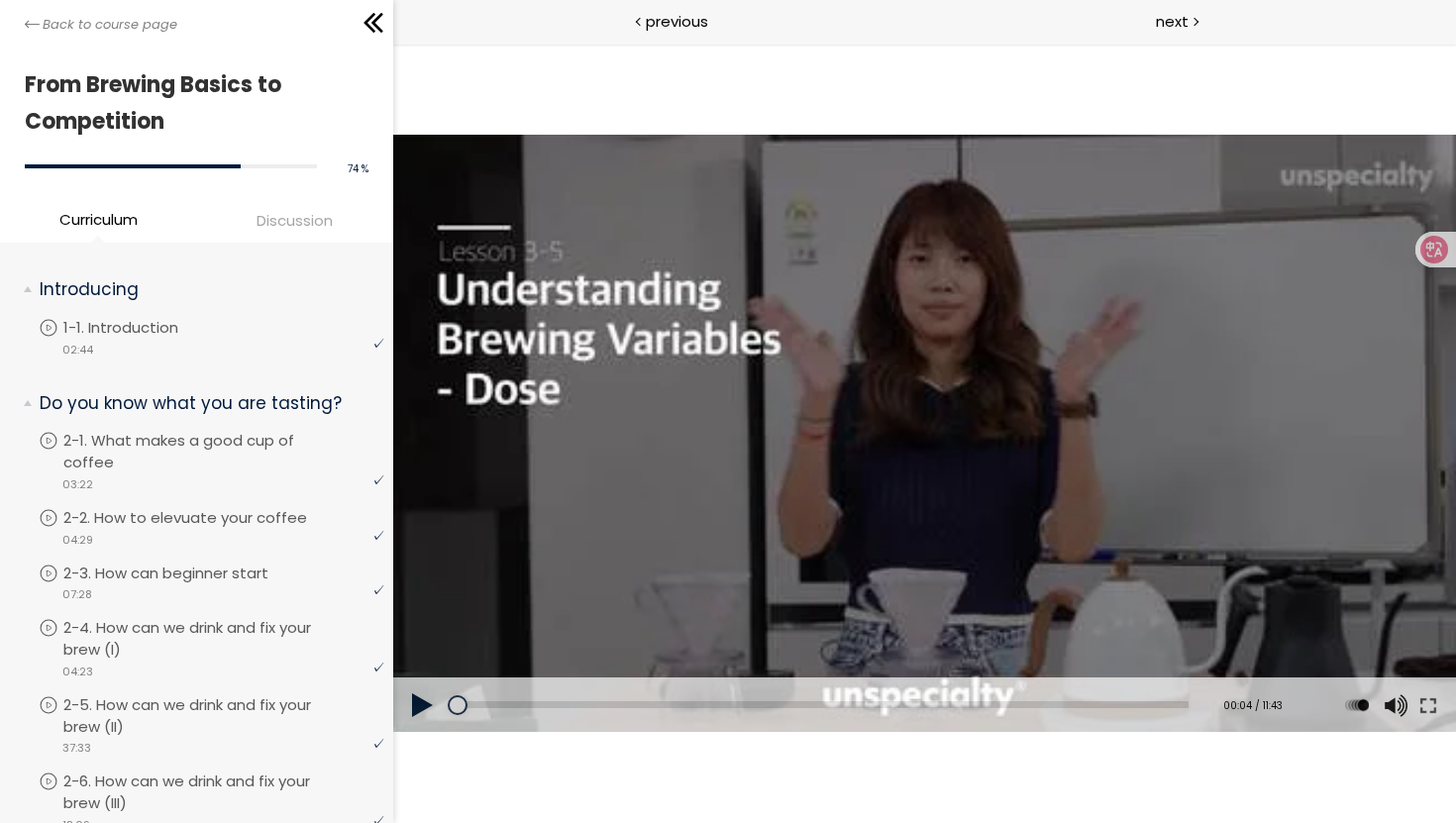 click at bounding box center [923, 434] 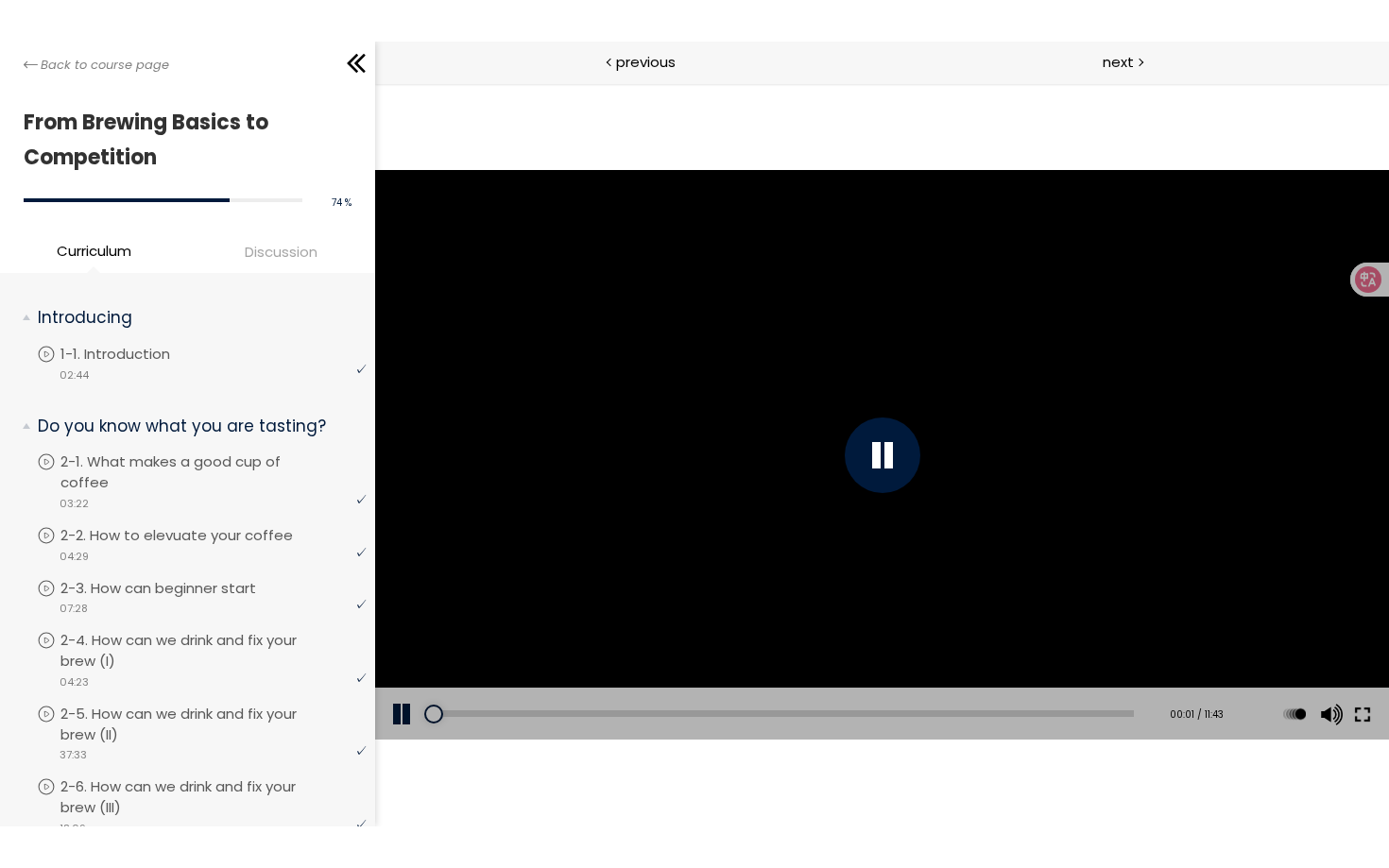 click at bounding box center (1362, 714) 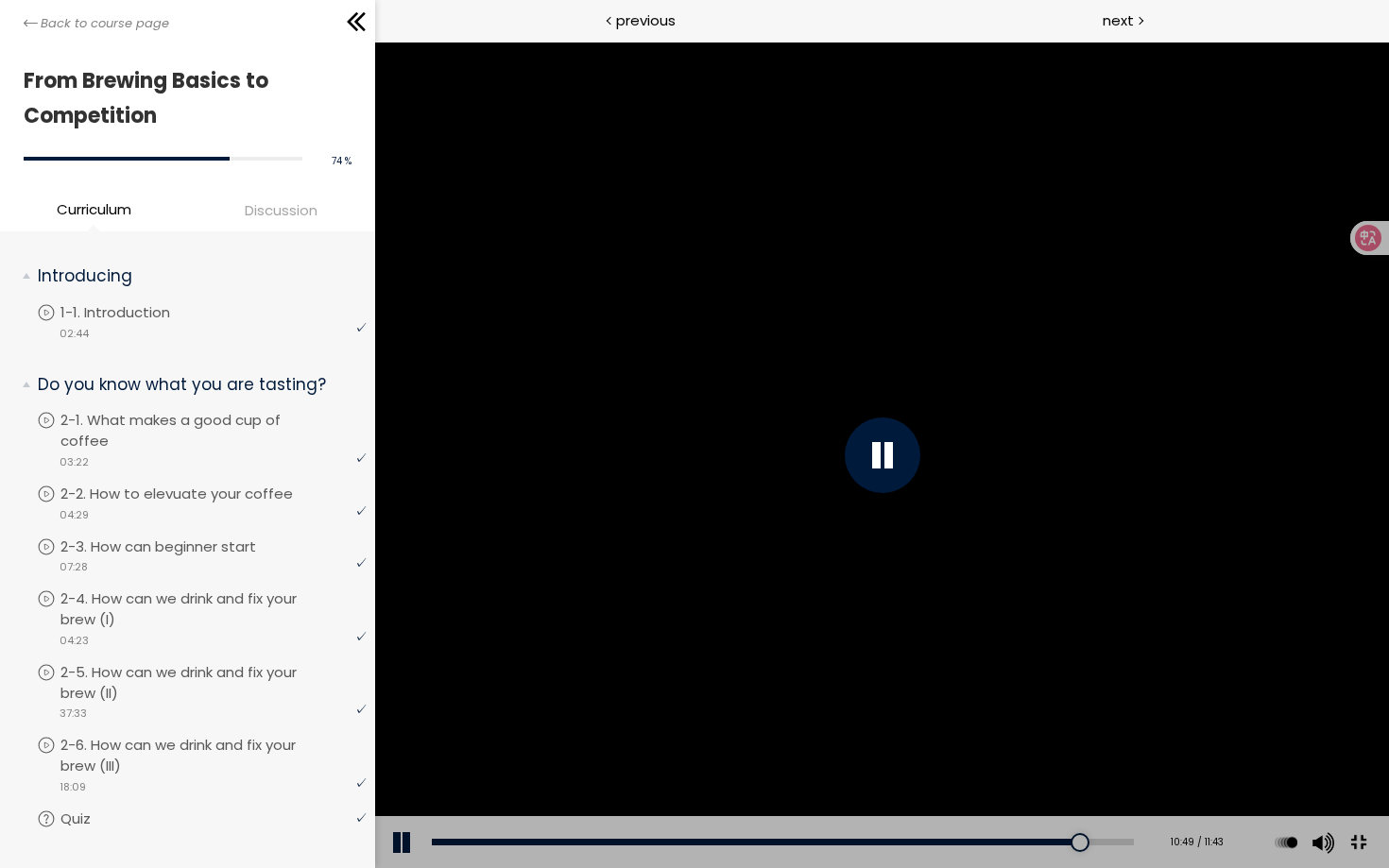 click at bounding box center (1357, 842) 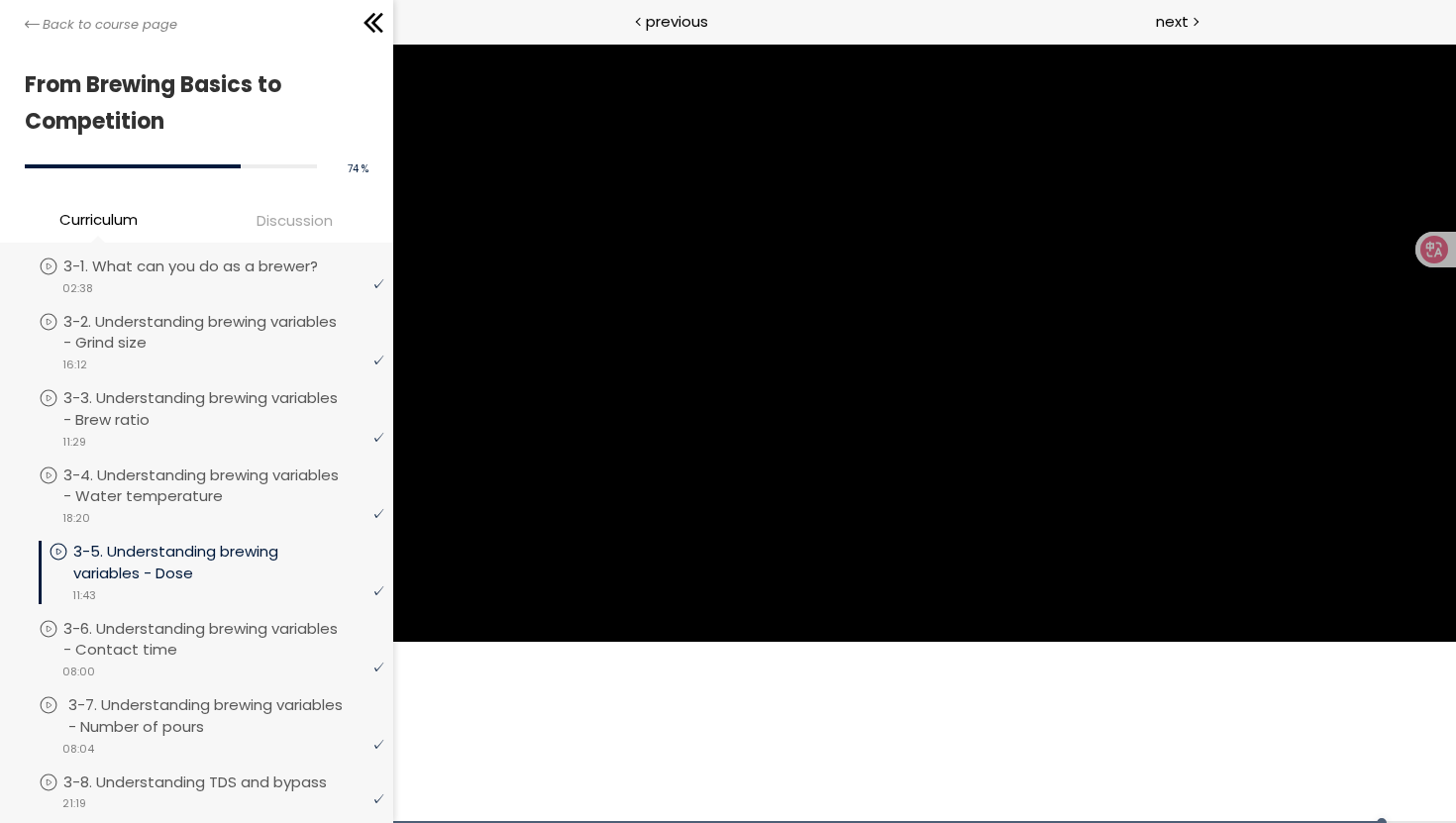 scroll, scrollTop: 836, scrollLeft: 0, axis: vertical 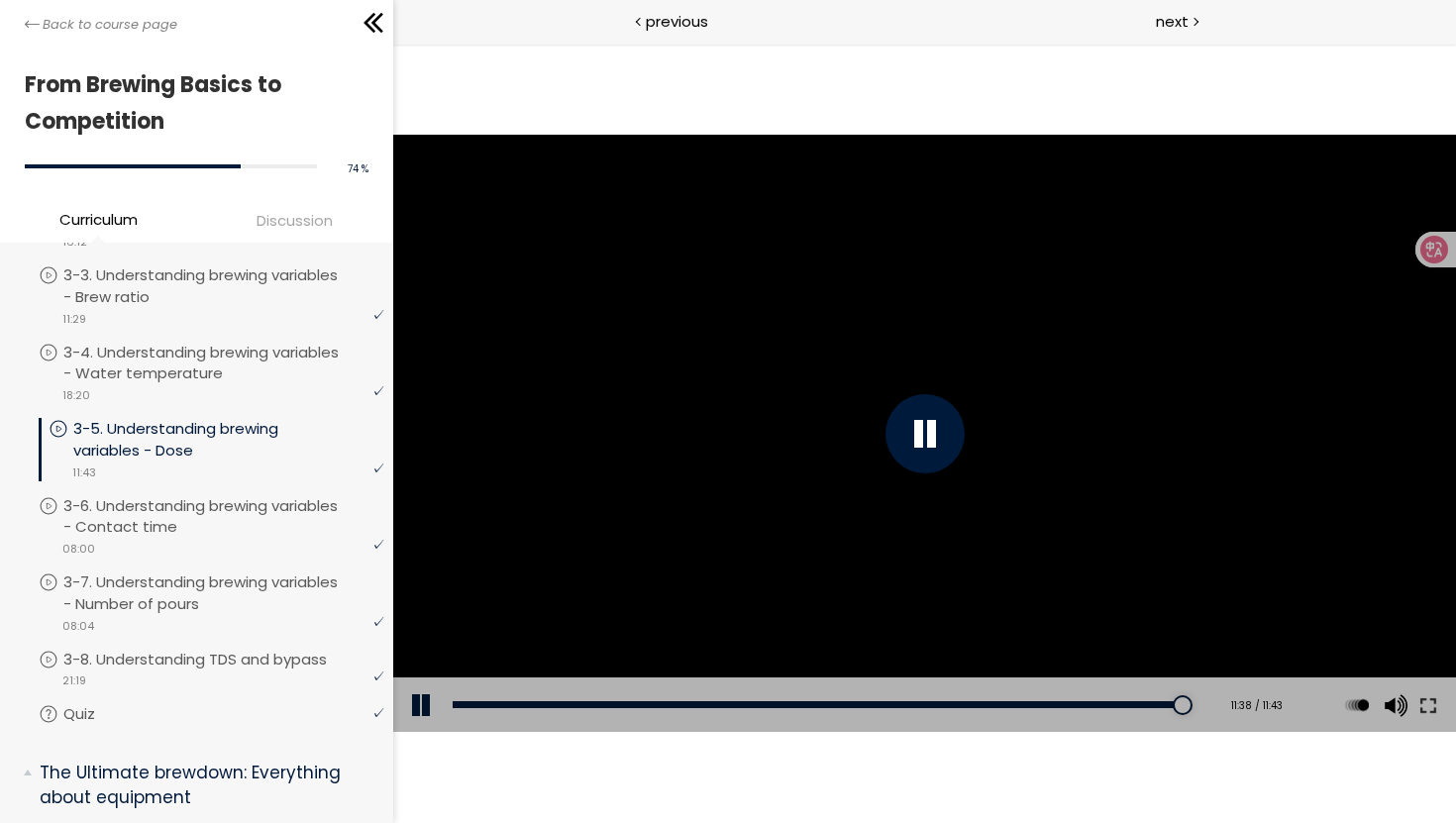 click at bounding box center [923, 434] 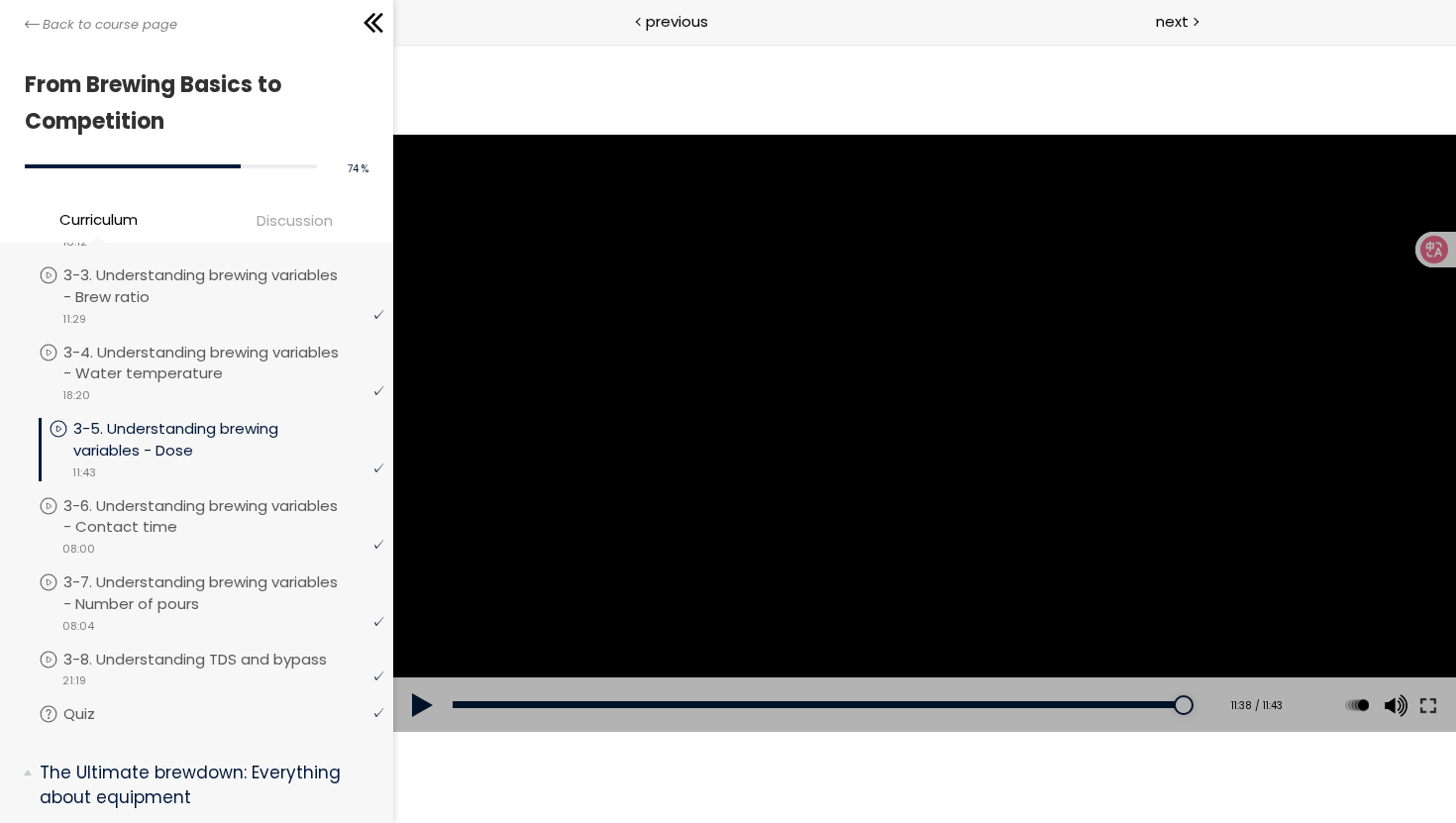 click at bounding box center [923, 434] 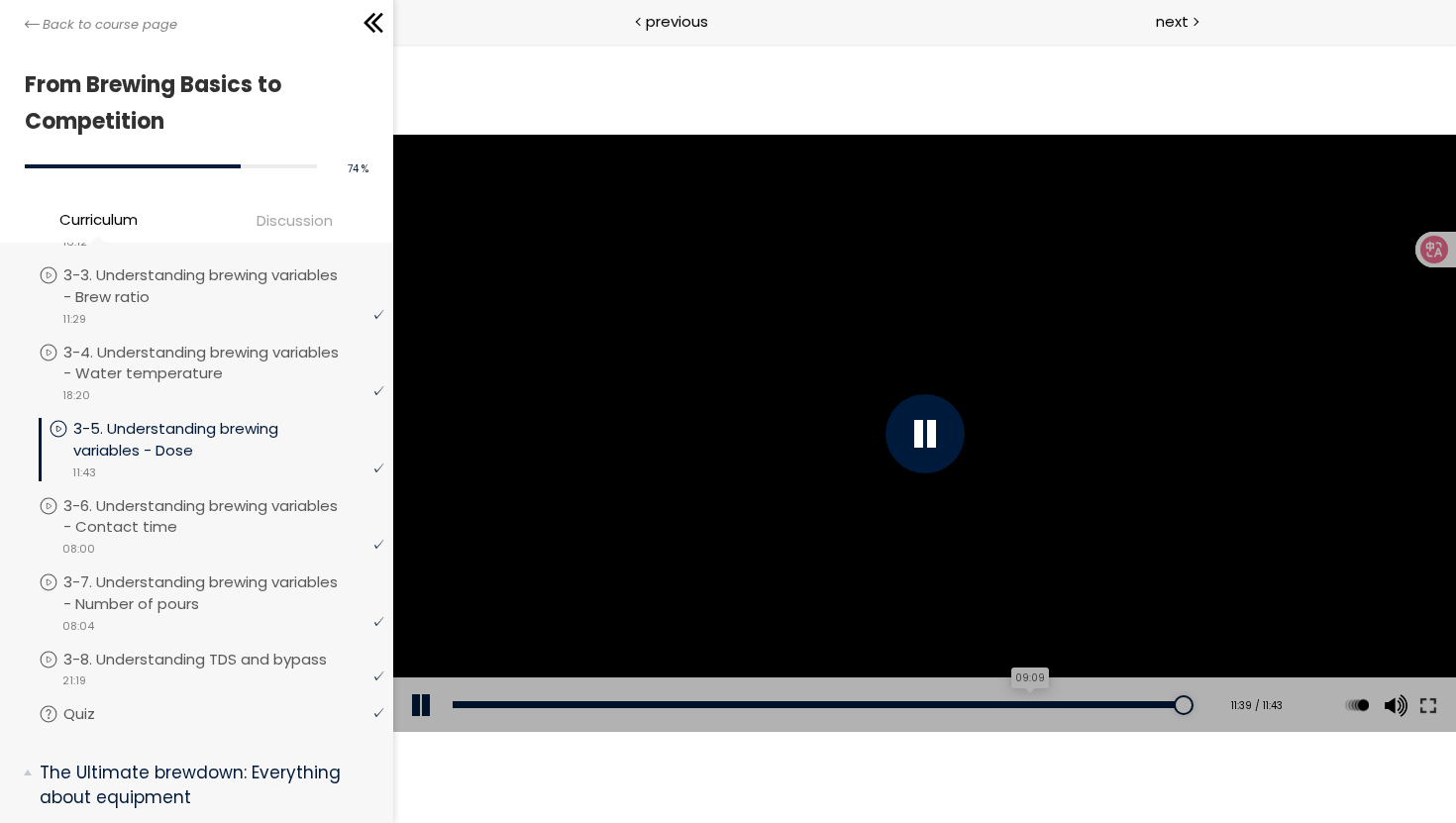 click on "09:09" at bounding box center (819, 704) 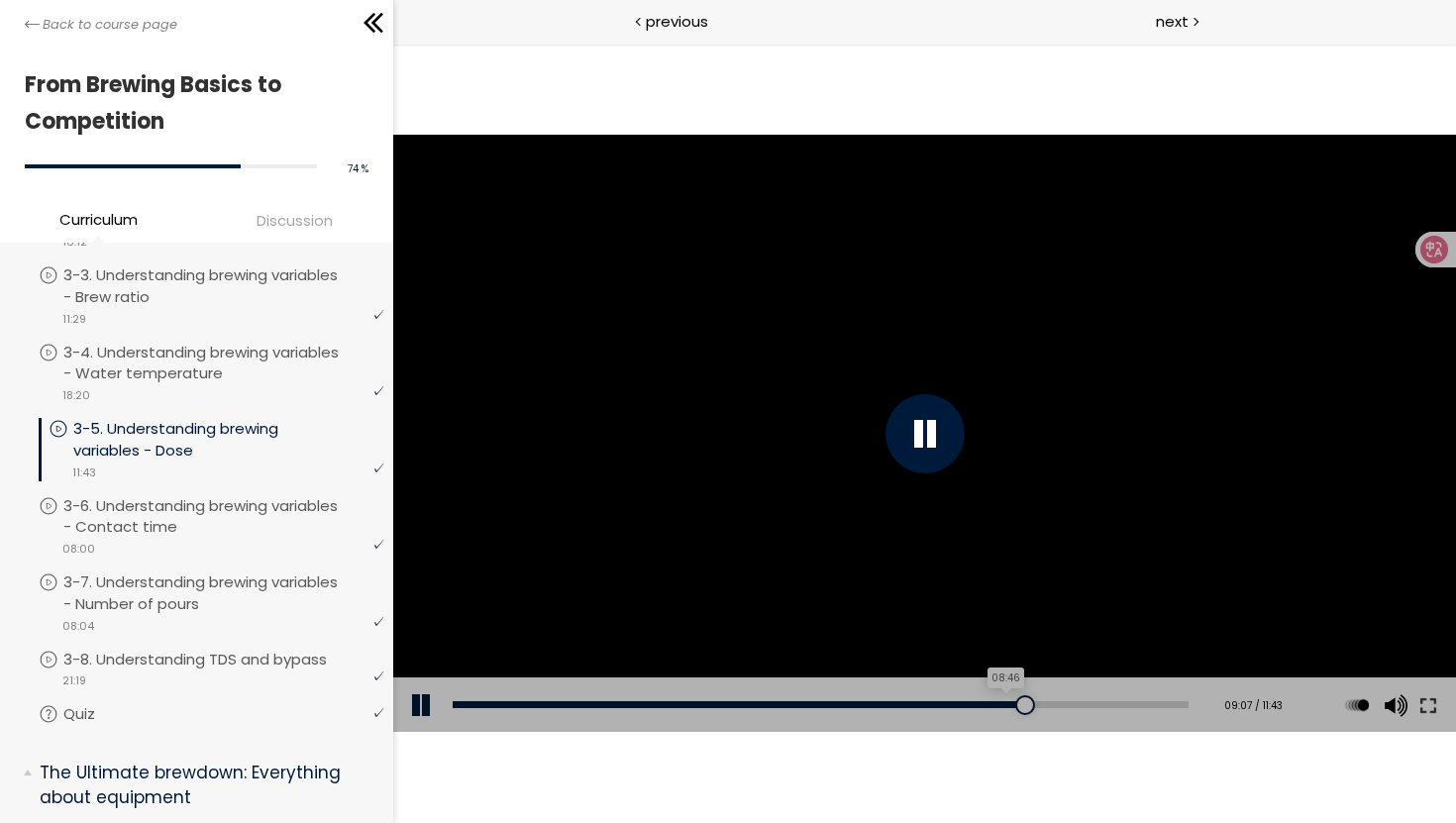 click on "08:46" at bounding box center [819, 704] 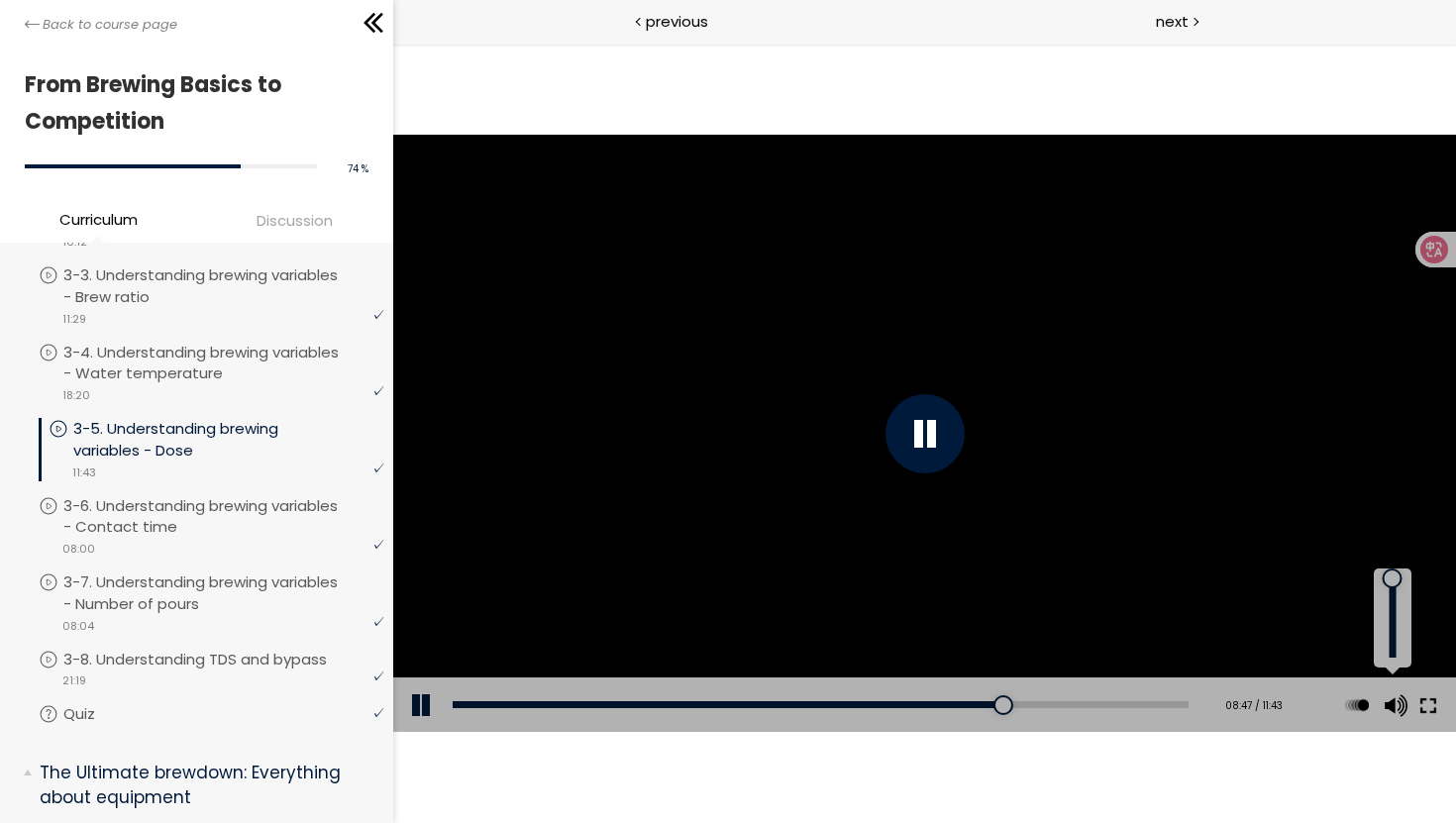 click at bounding box center [1427, 705] 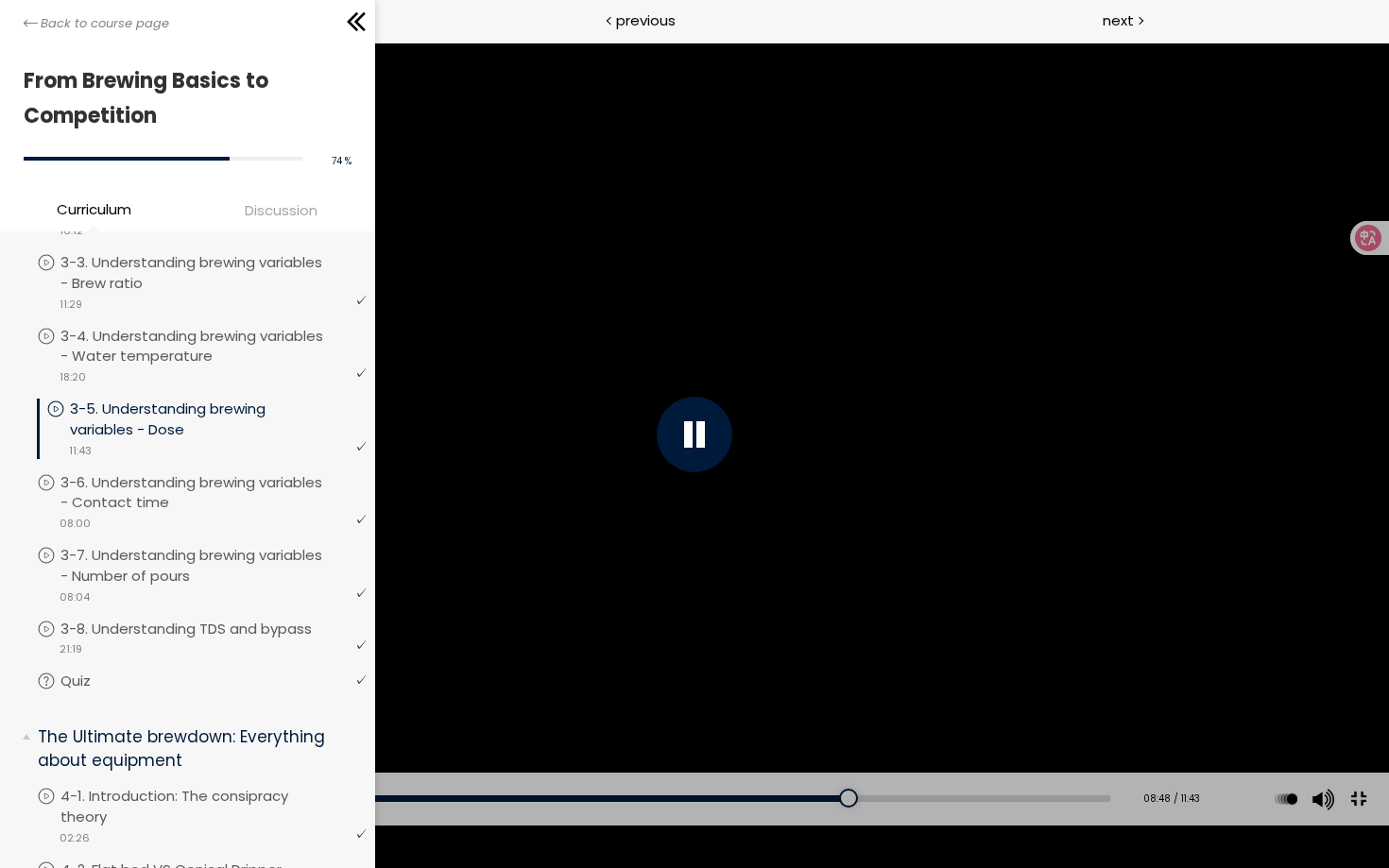 click on "Add chapter
07:46" at bounding box center [583, 799] 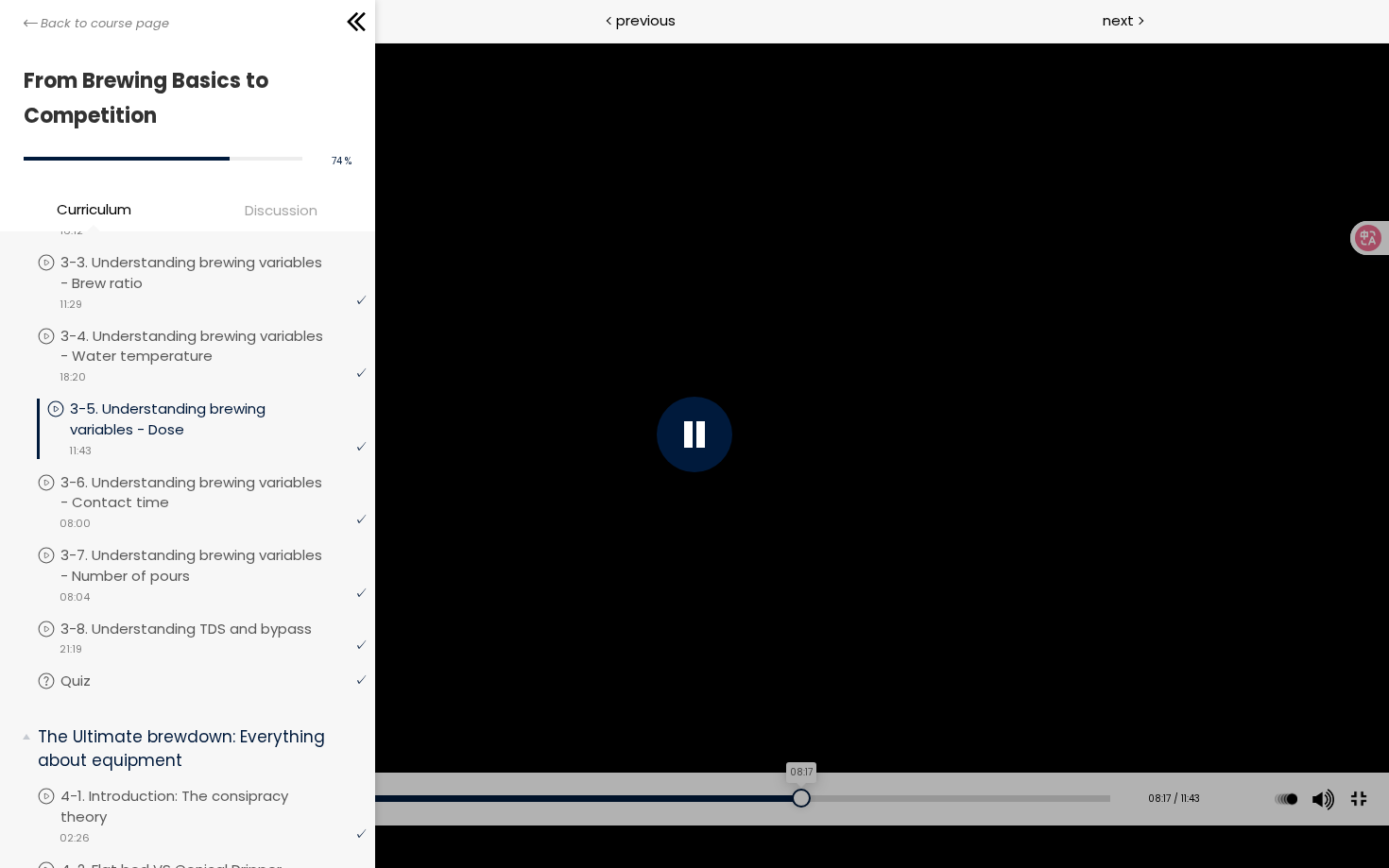 click on "08:17" at bounding box center (583, 798) 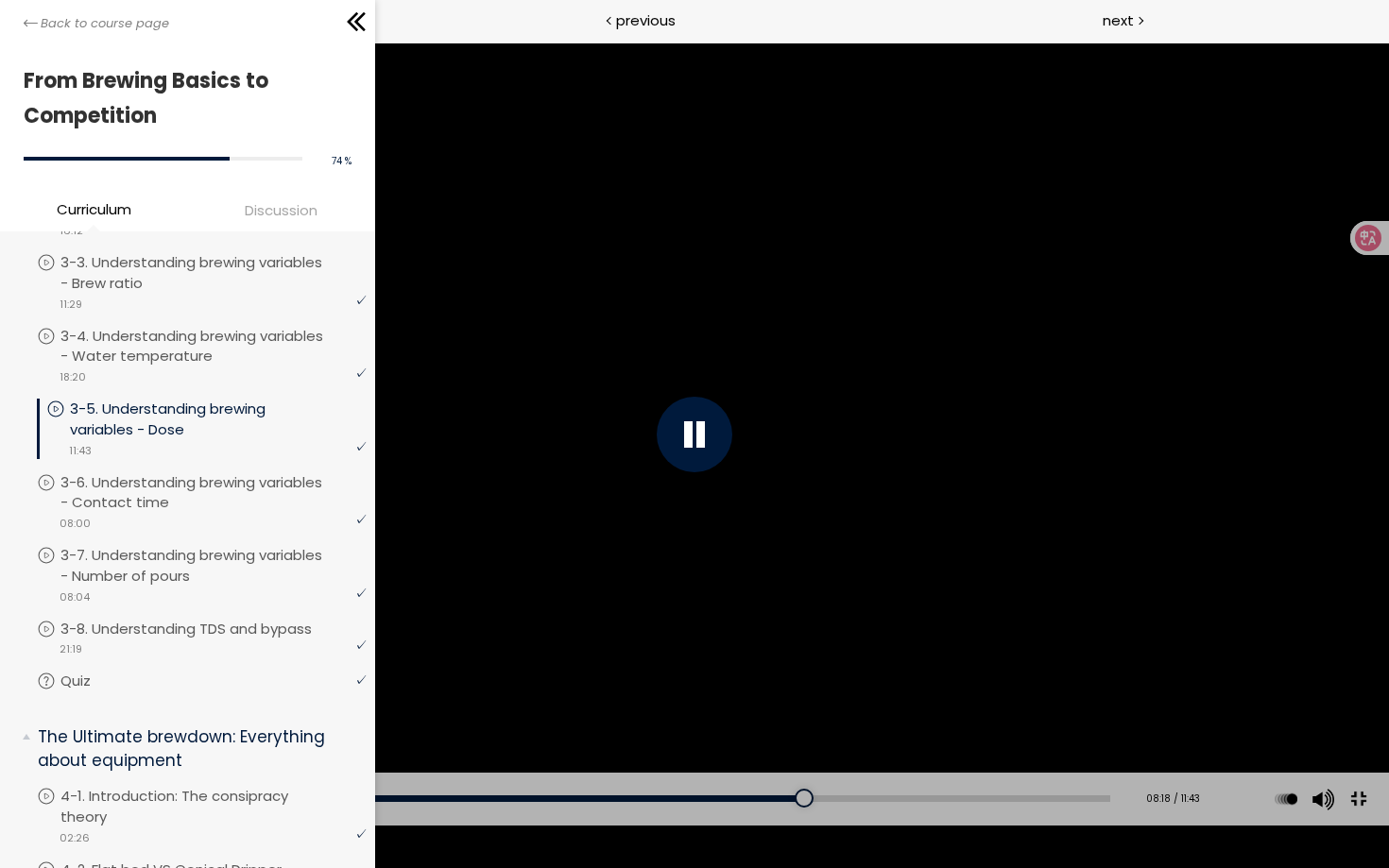 click on "Add chapter
08:05" at bounding box center [583, 799] 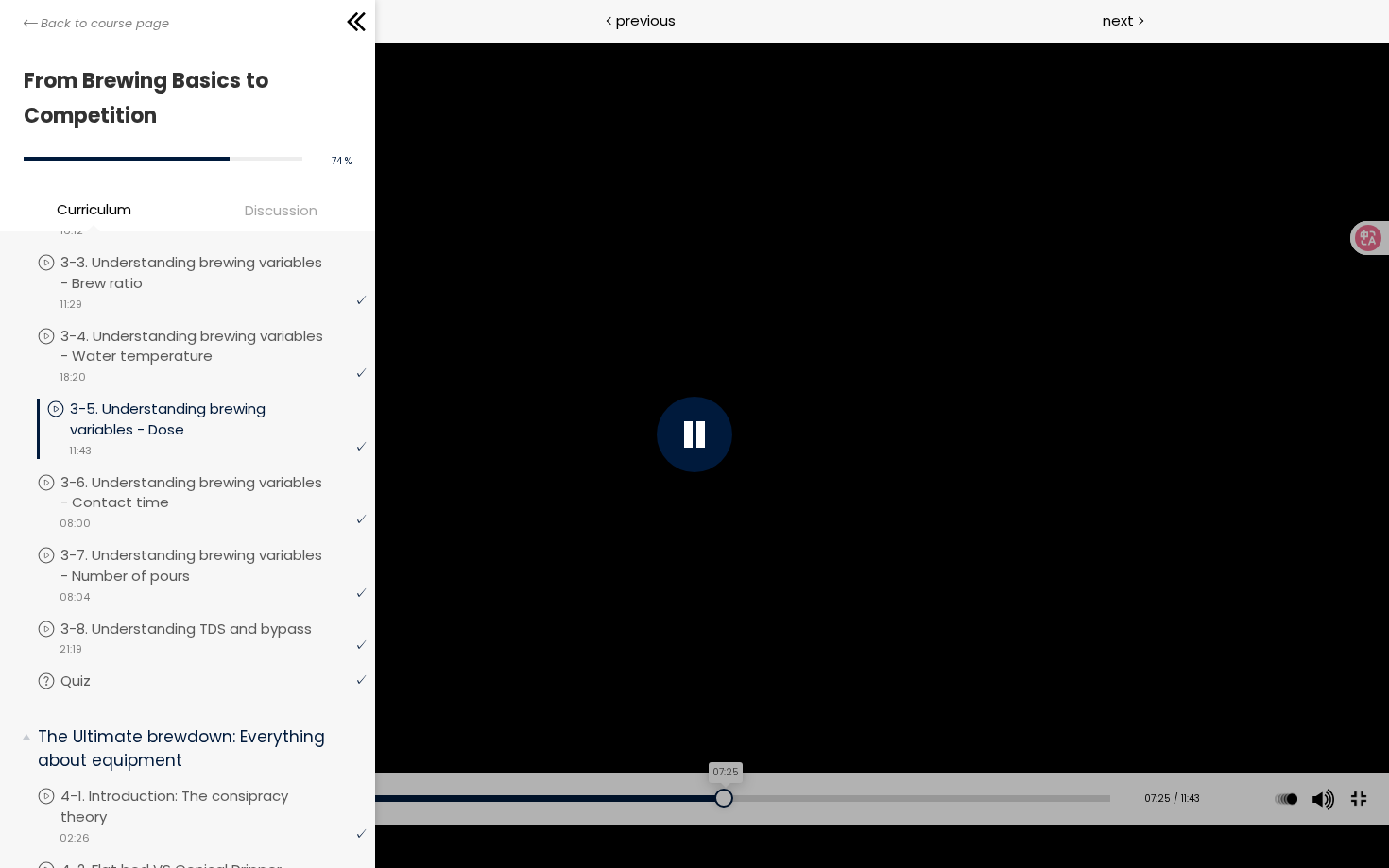 click on "07:25" at bounding box center [583, 798] 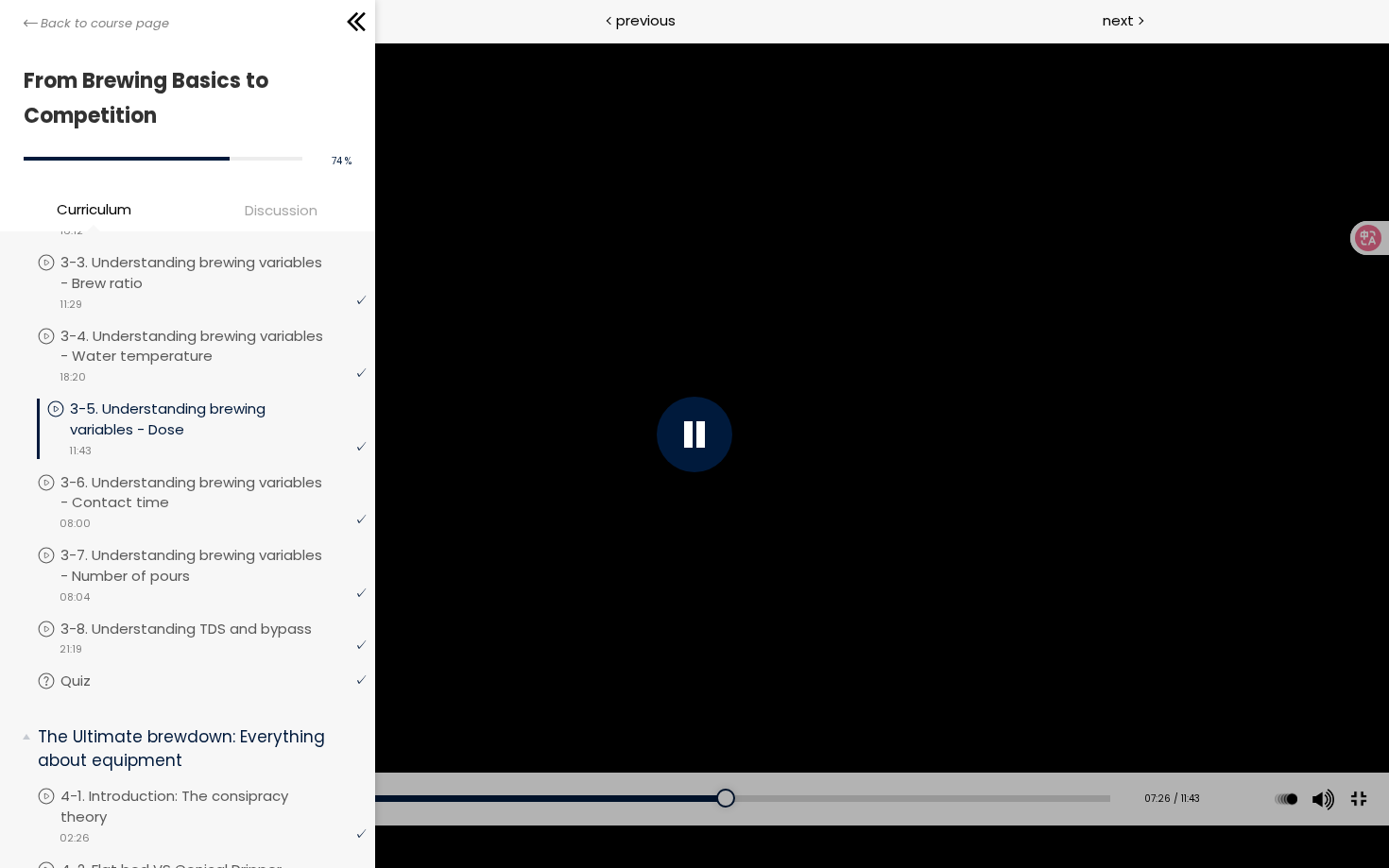 click on "Add chapter
07:26" at bounding box center [583, 799] 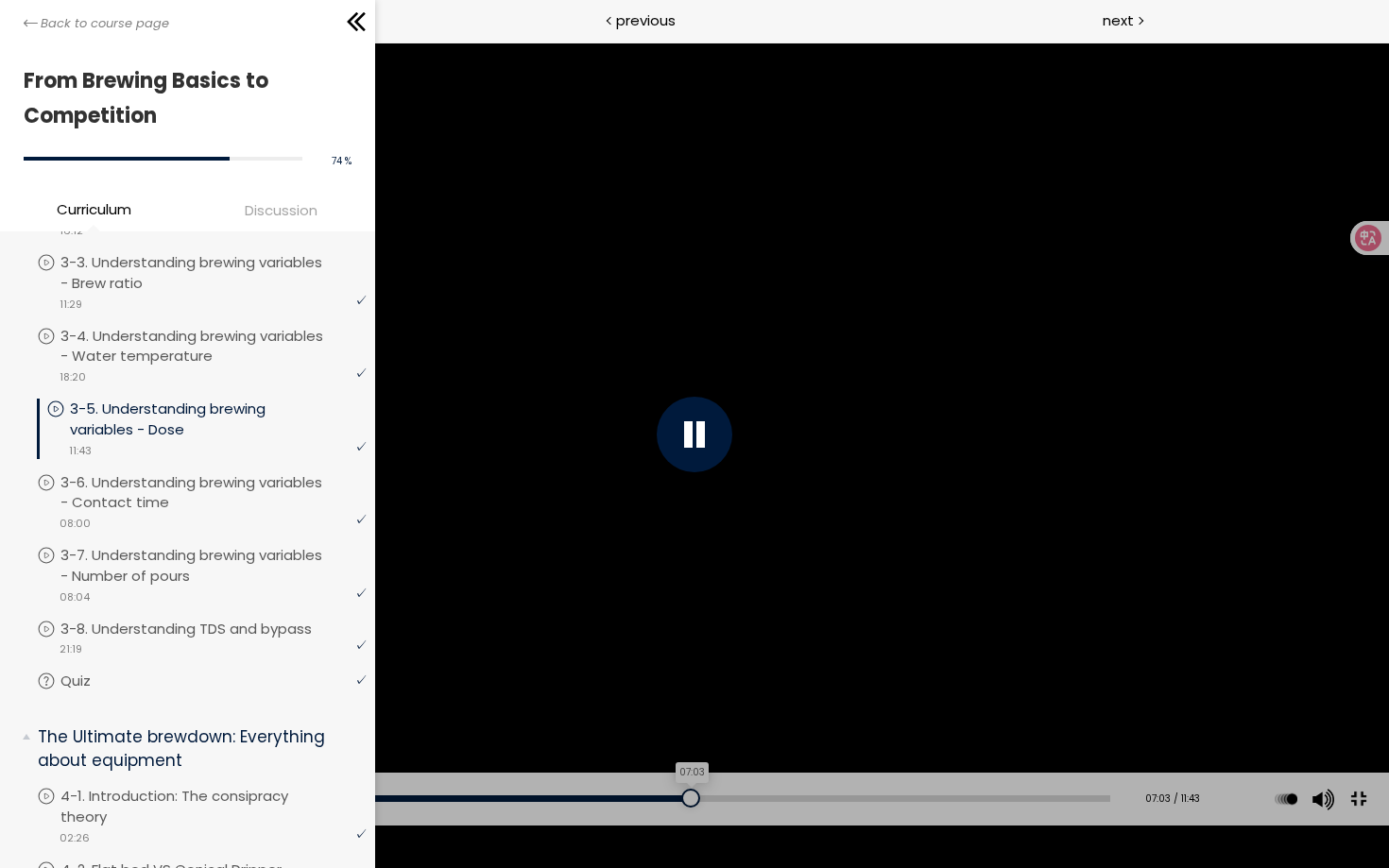click on "07:03" at bounding box center [583, 798] 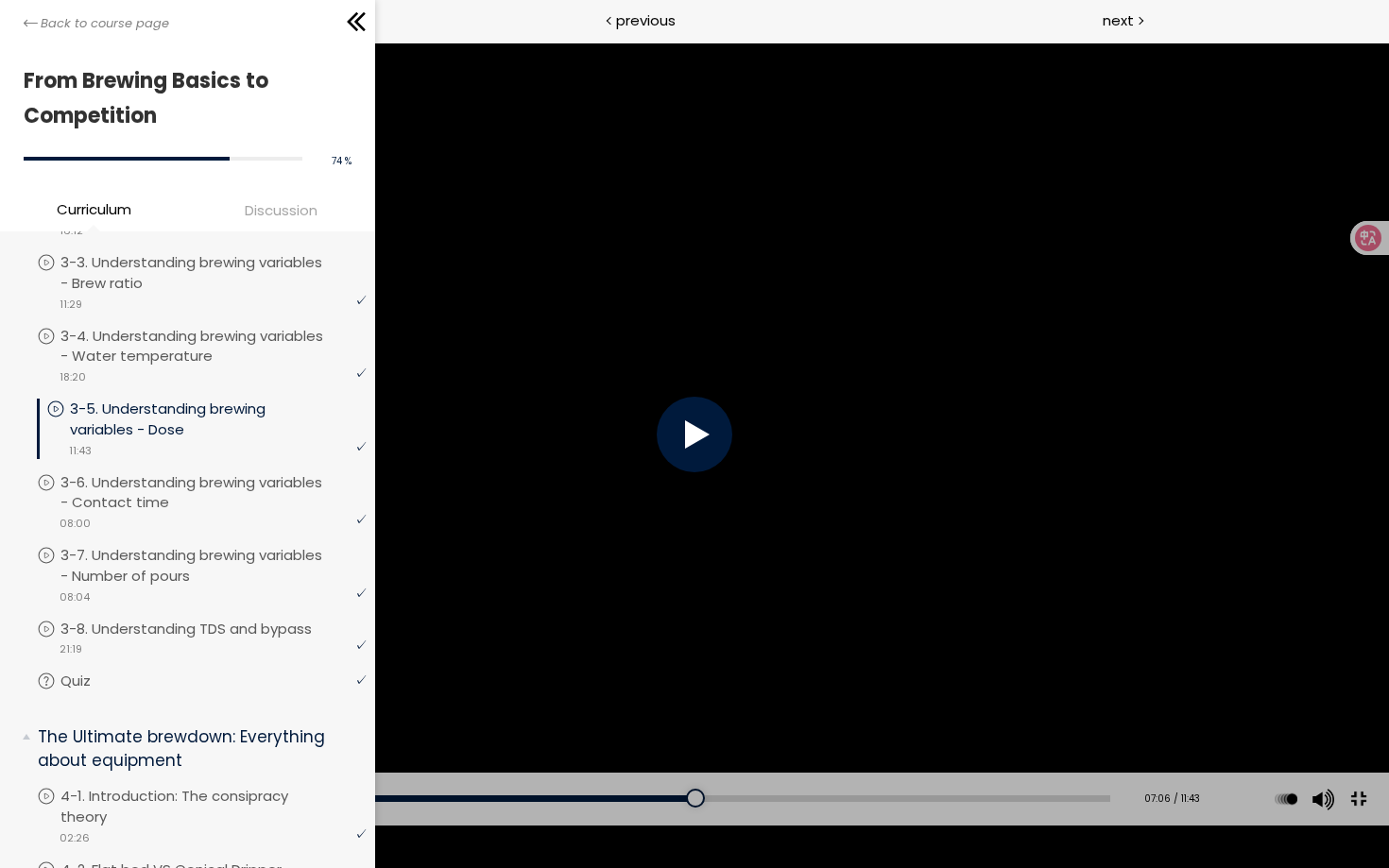 click at bounding box center [694, 434] 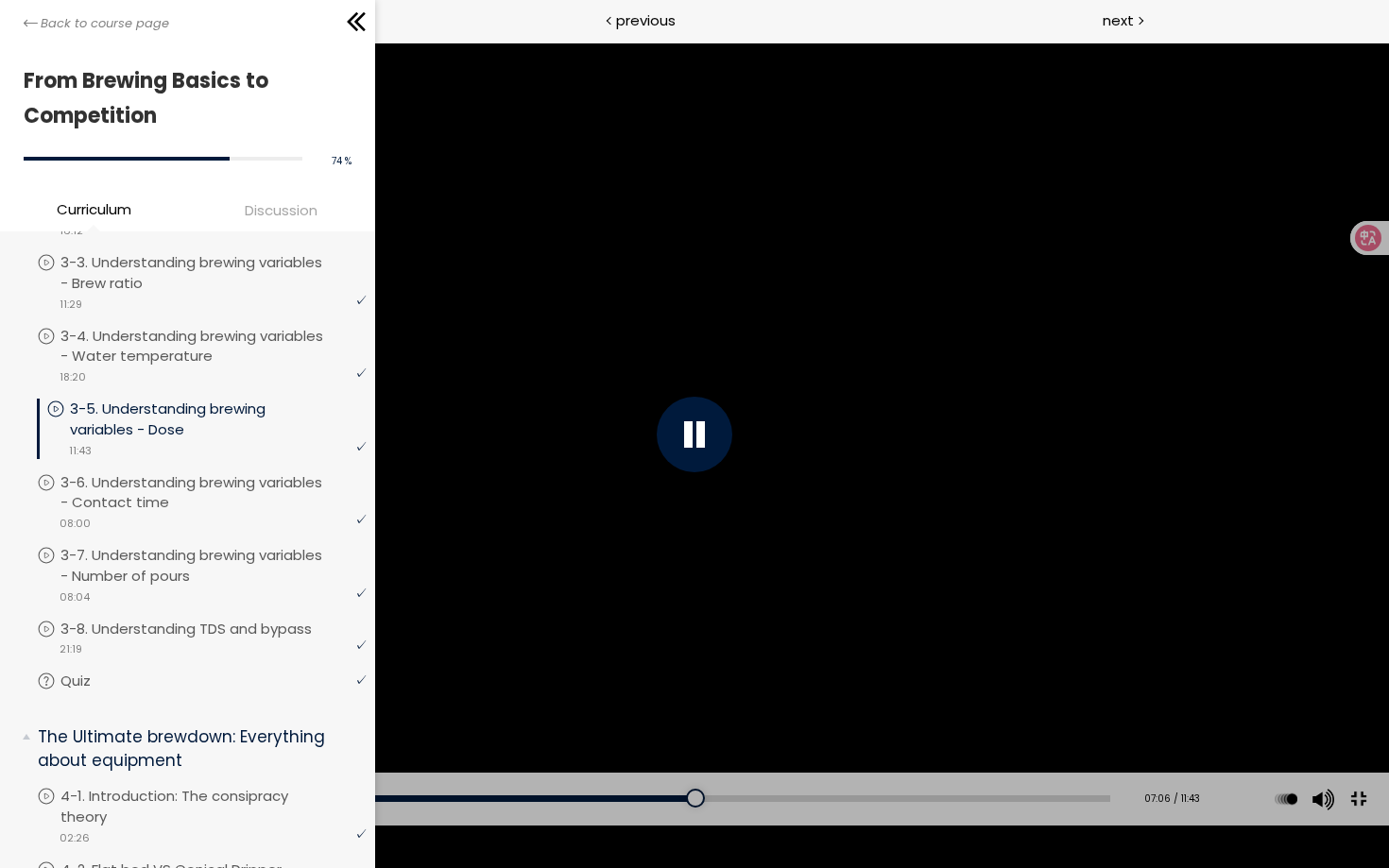 click at bounding box center (694, 434) 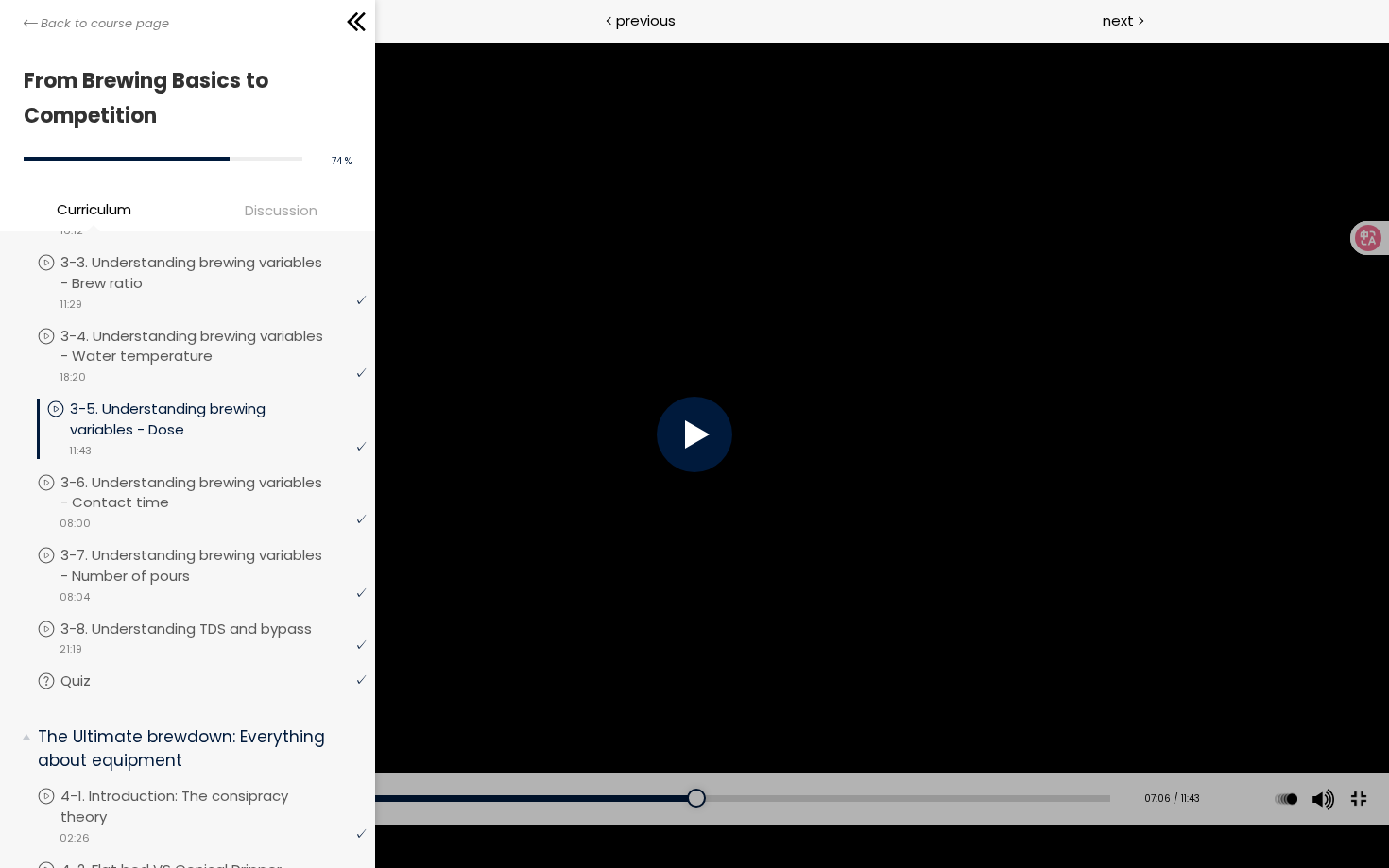 click at bounding box center [694, 434] 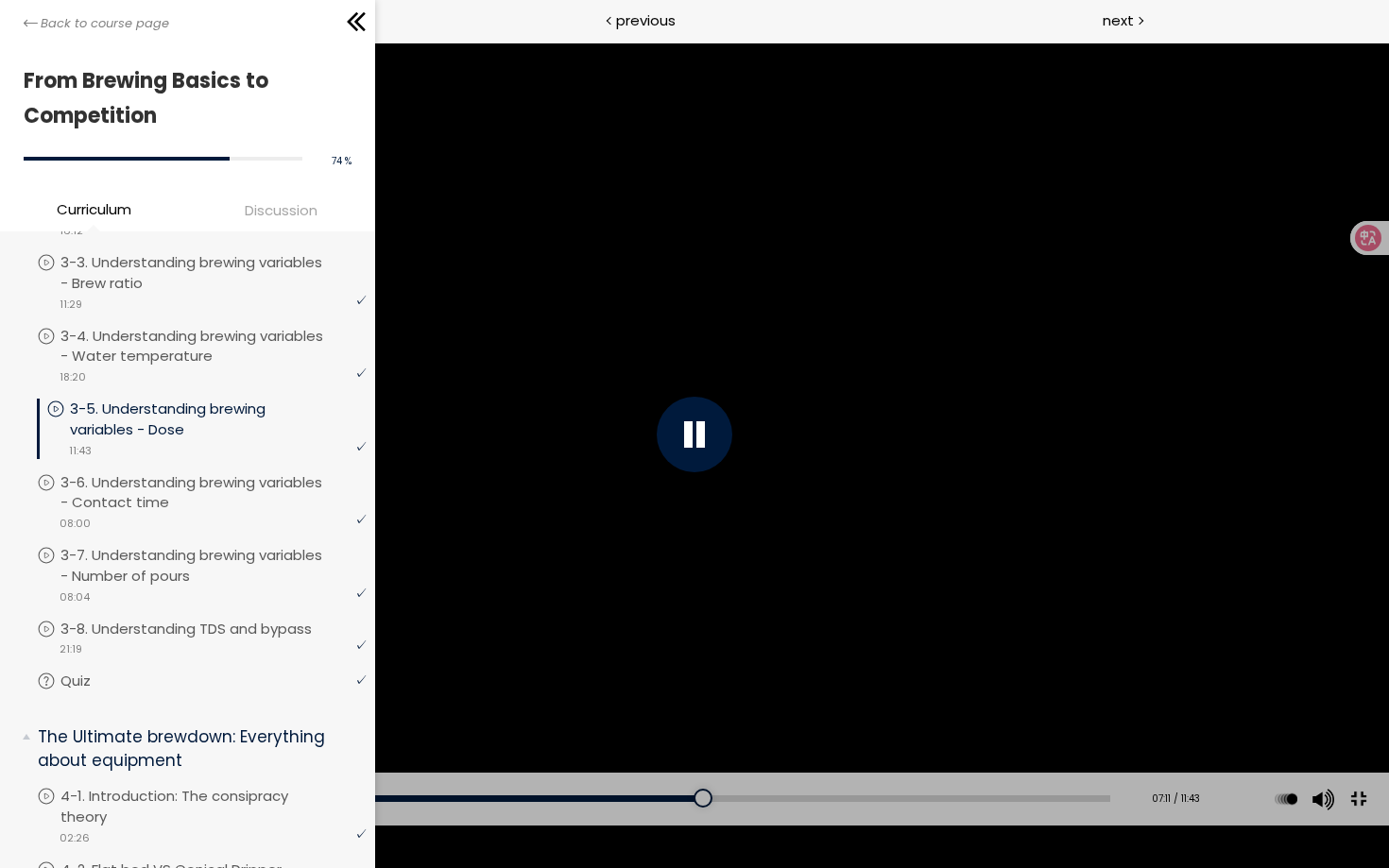 click at bounding box center [1358, 798] 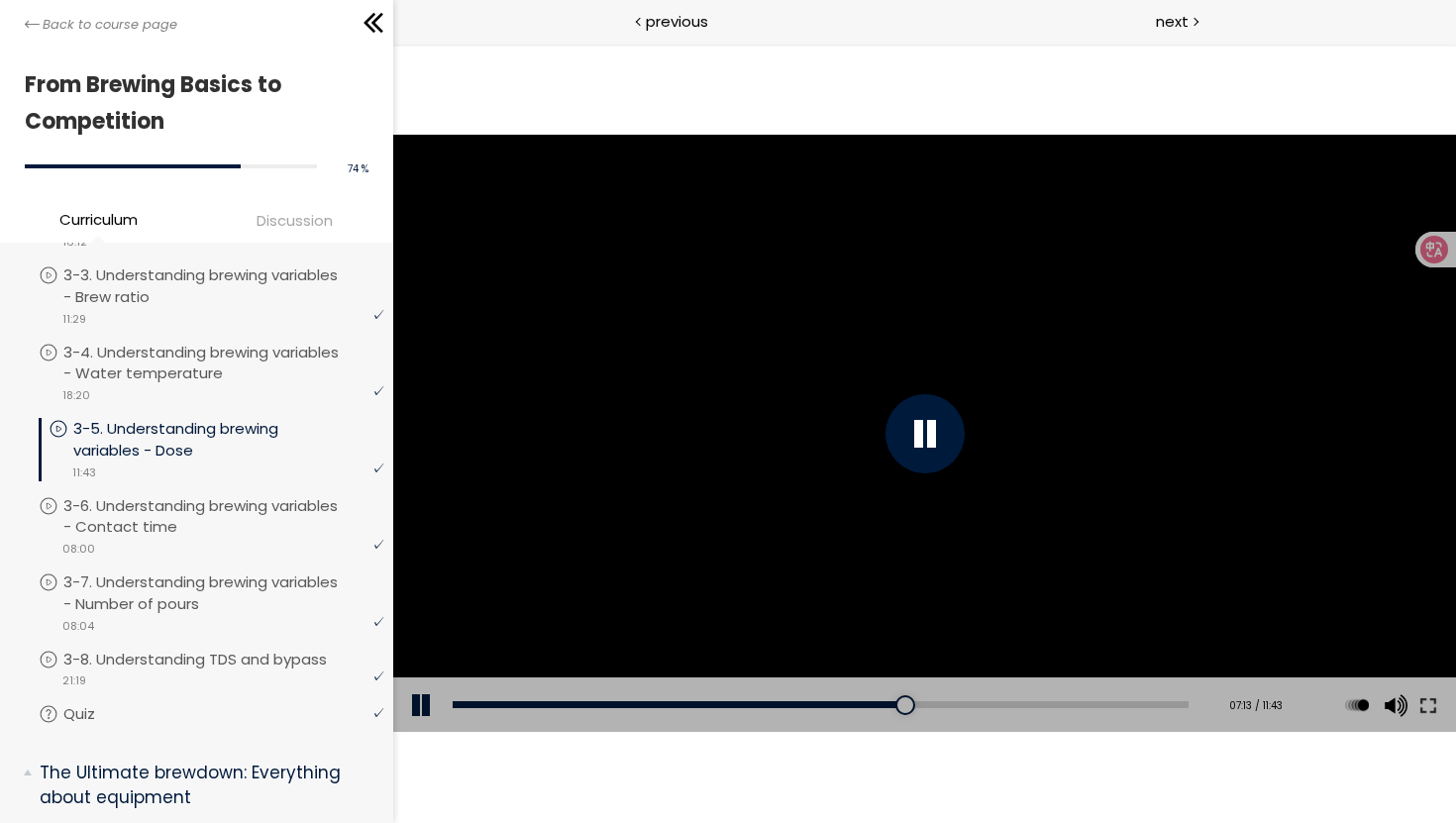 click at bounding box center (924, 434) 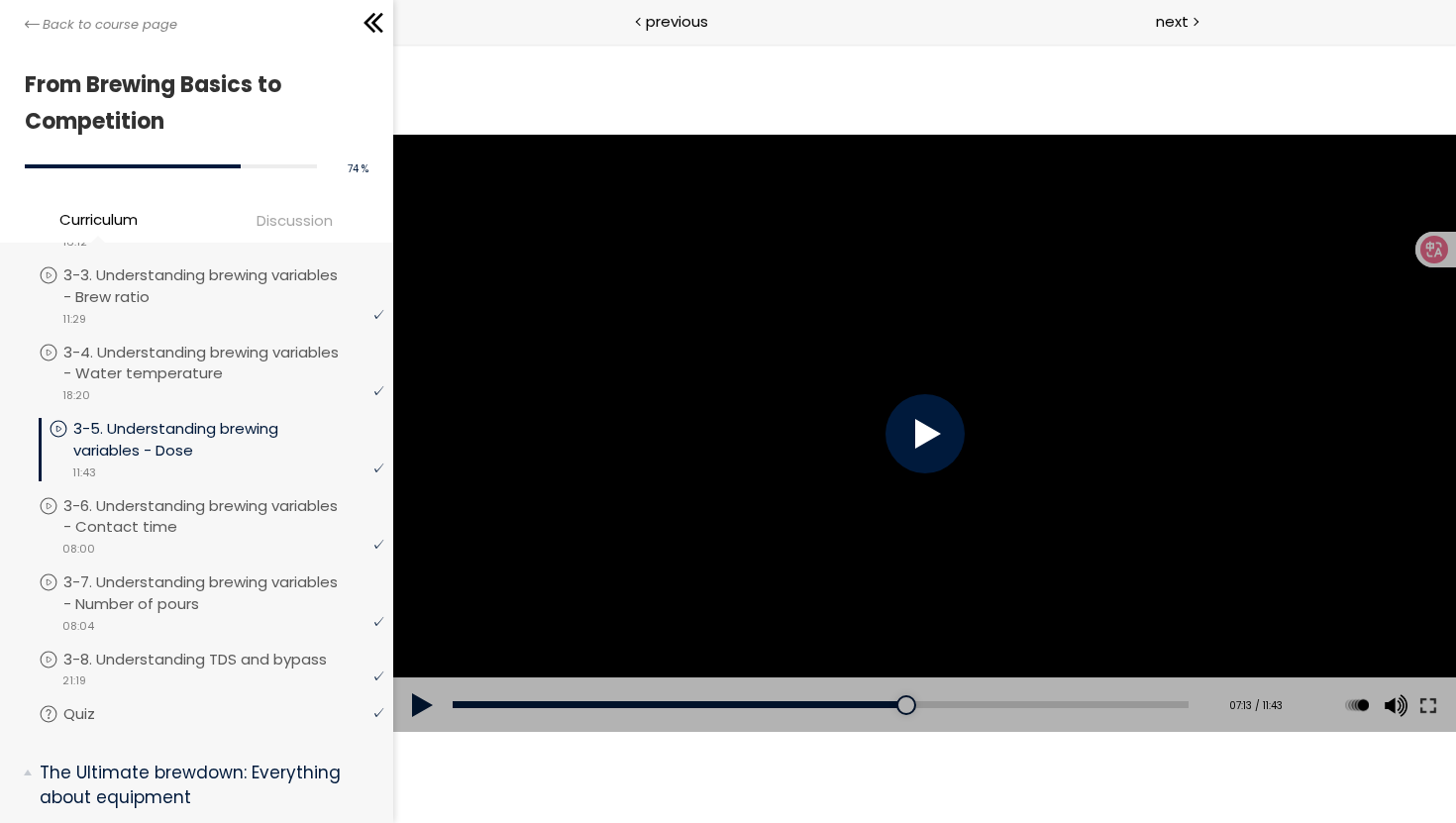 click at bounding box center (924, 434) 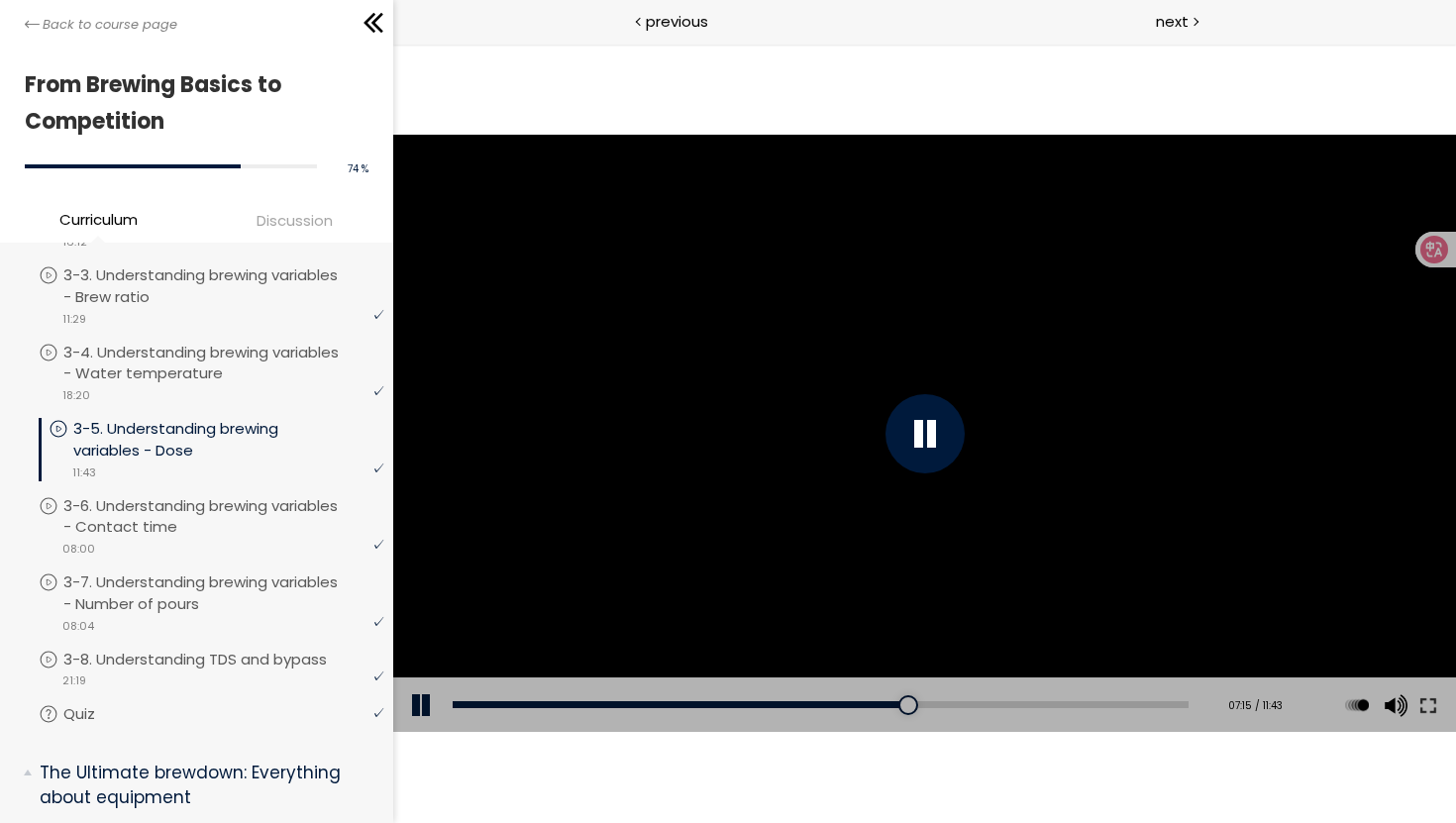 click at bounding box center (924, 434) 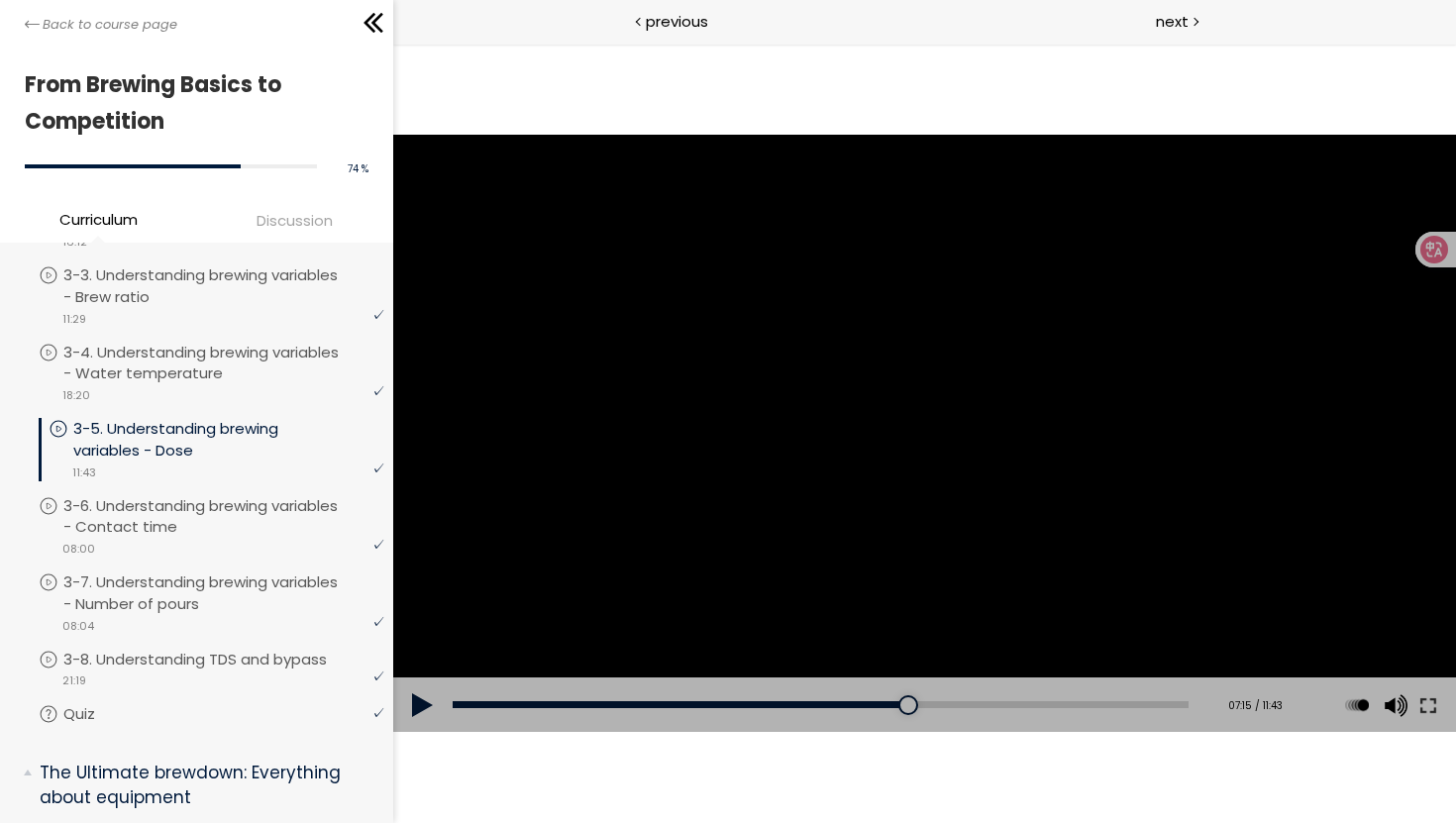 click at bounding box center [923, 434] 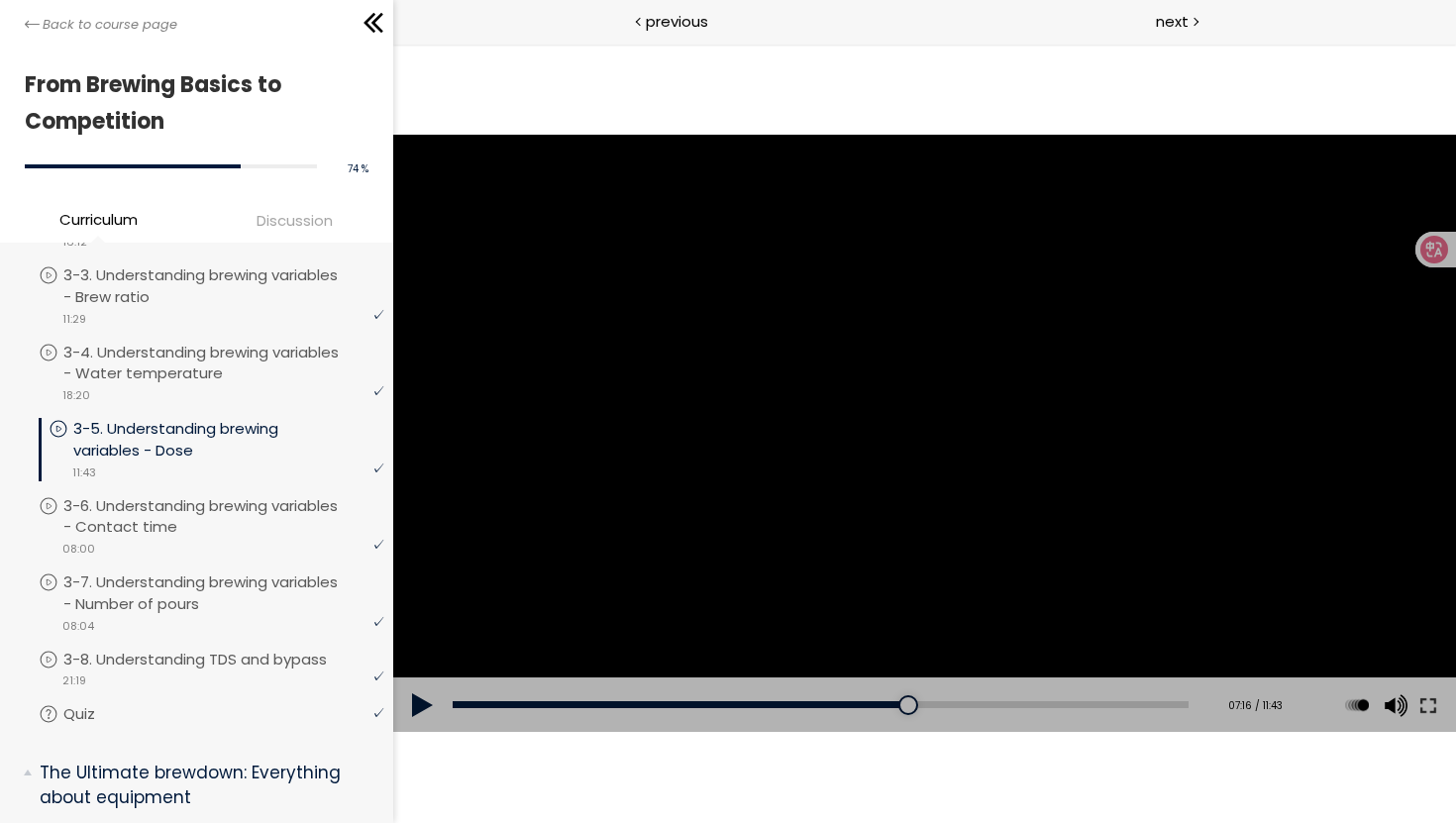 click at bounding box center (923, 434) 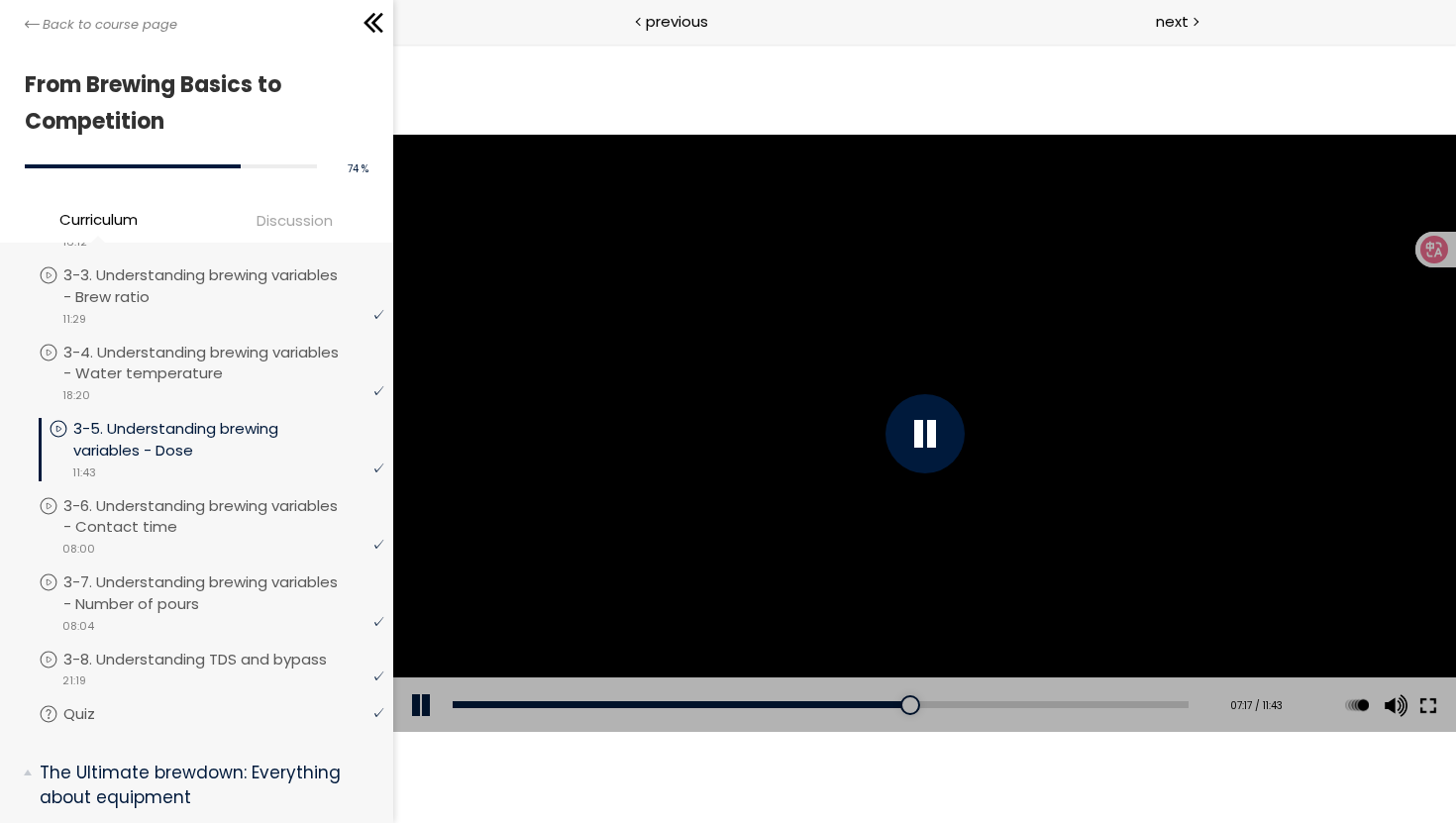 click at bounding box center (1427, 705) 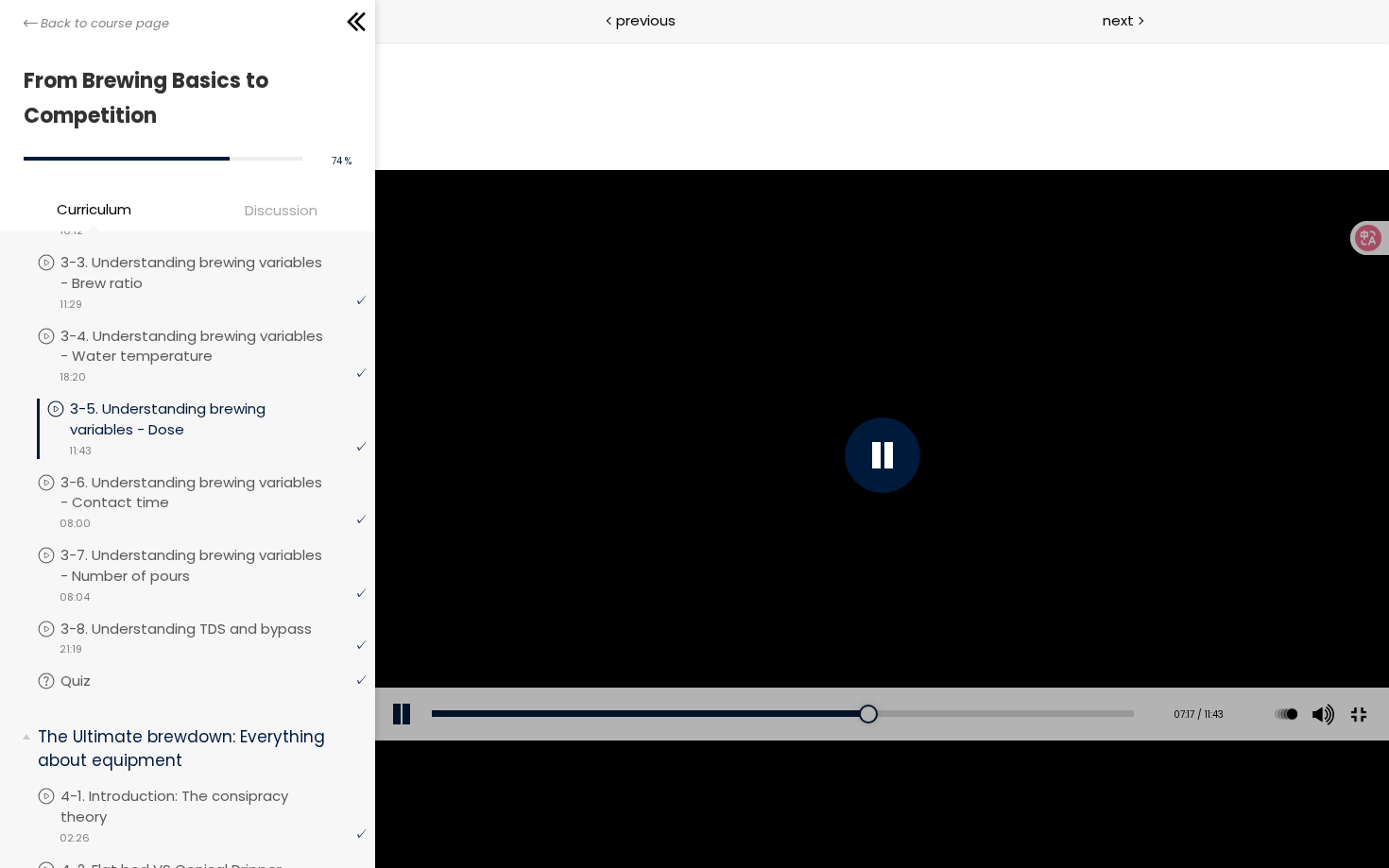 type 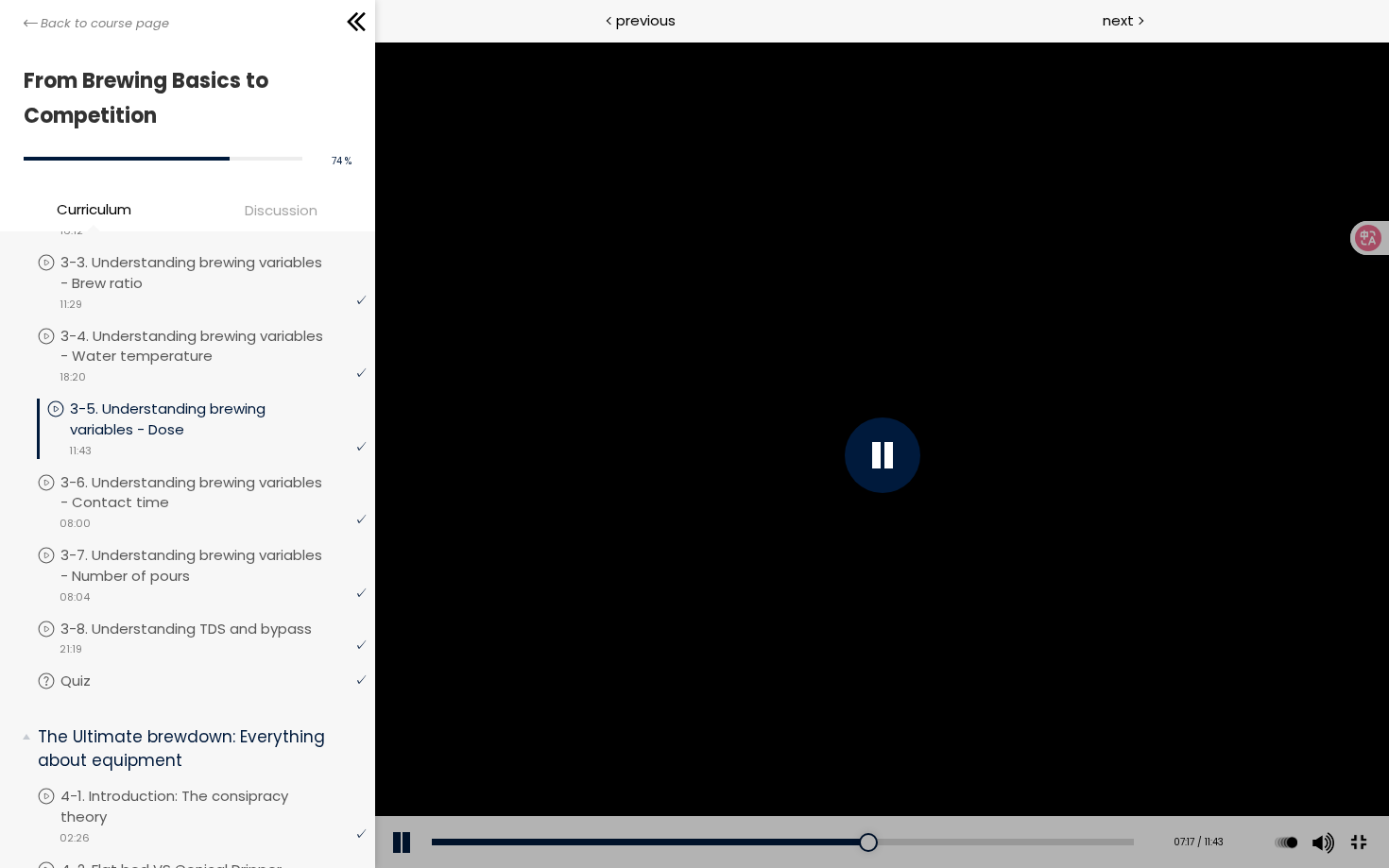 click at bounding box center [1357, 842] 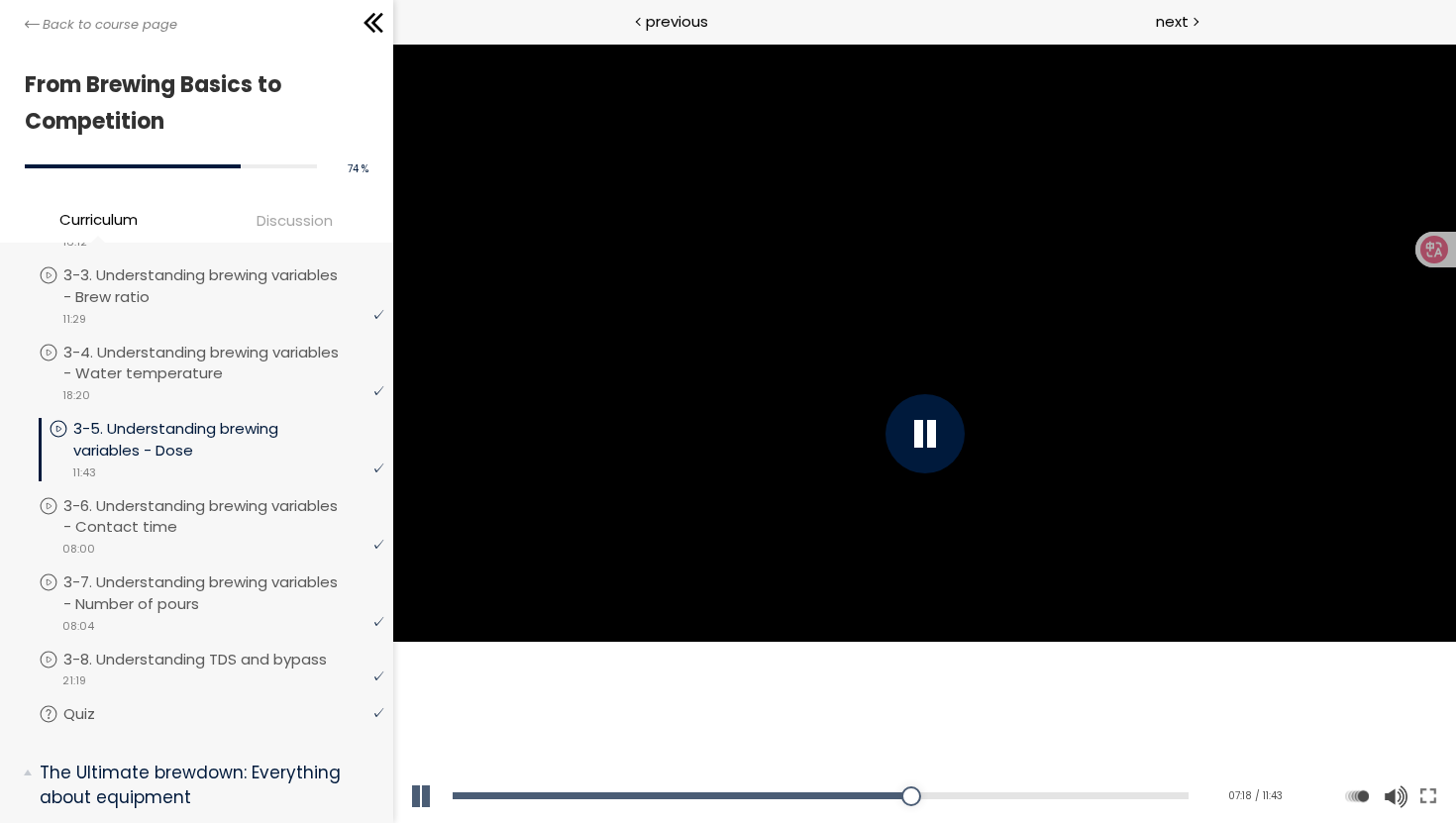 click at bounding box center (1427, 796) 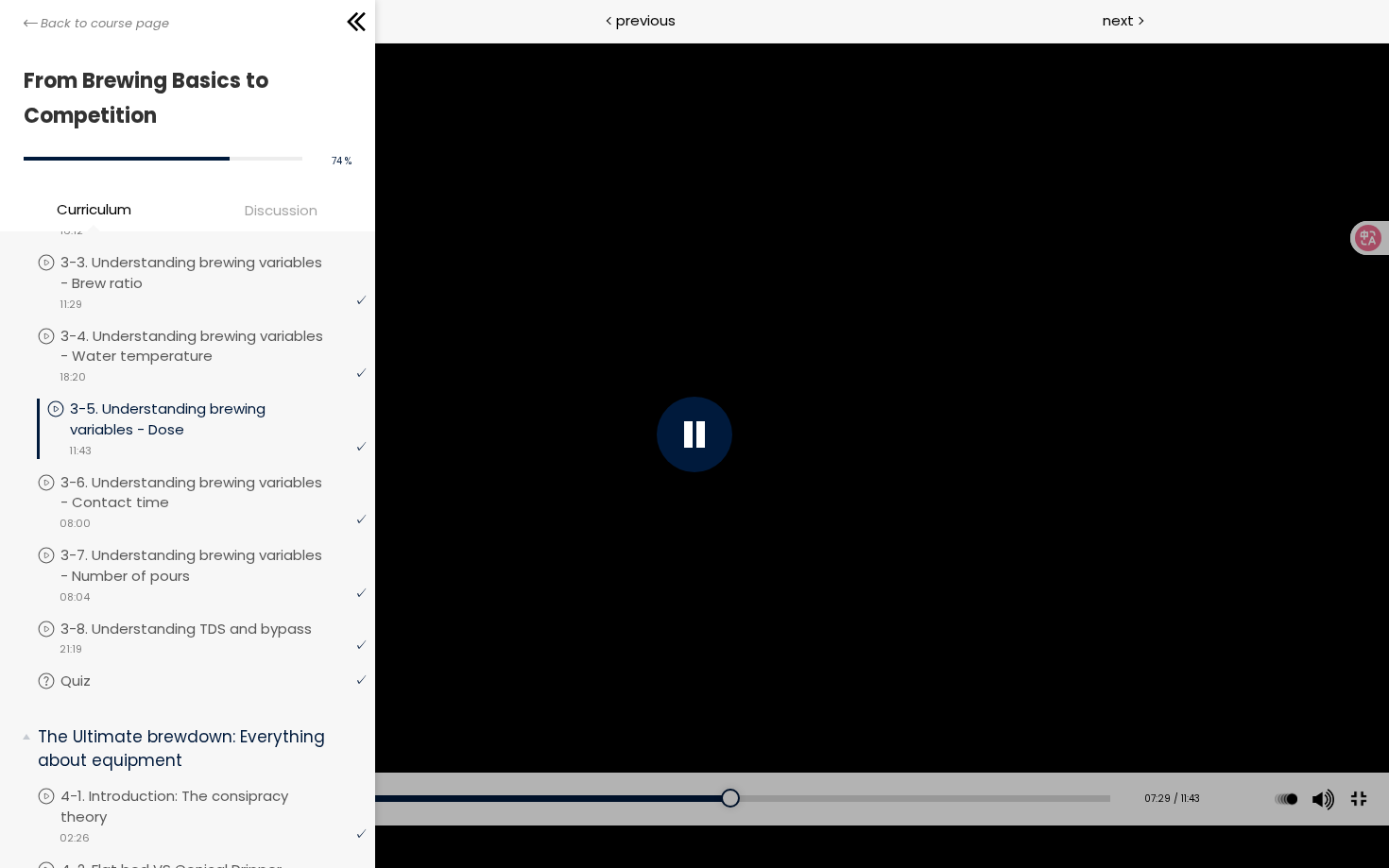click at bounding box center [694, 434] 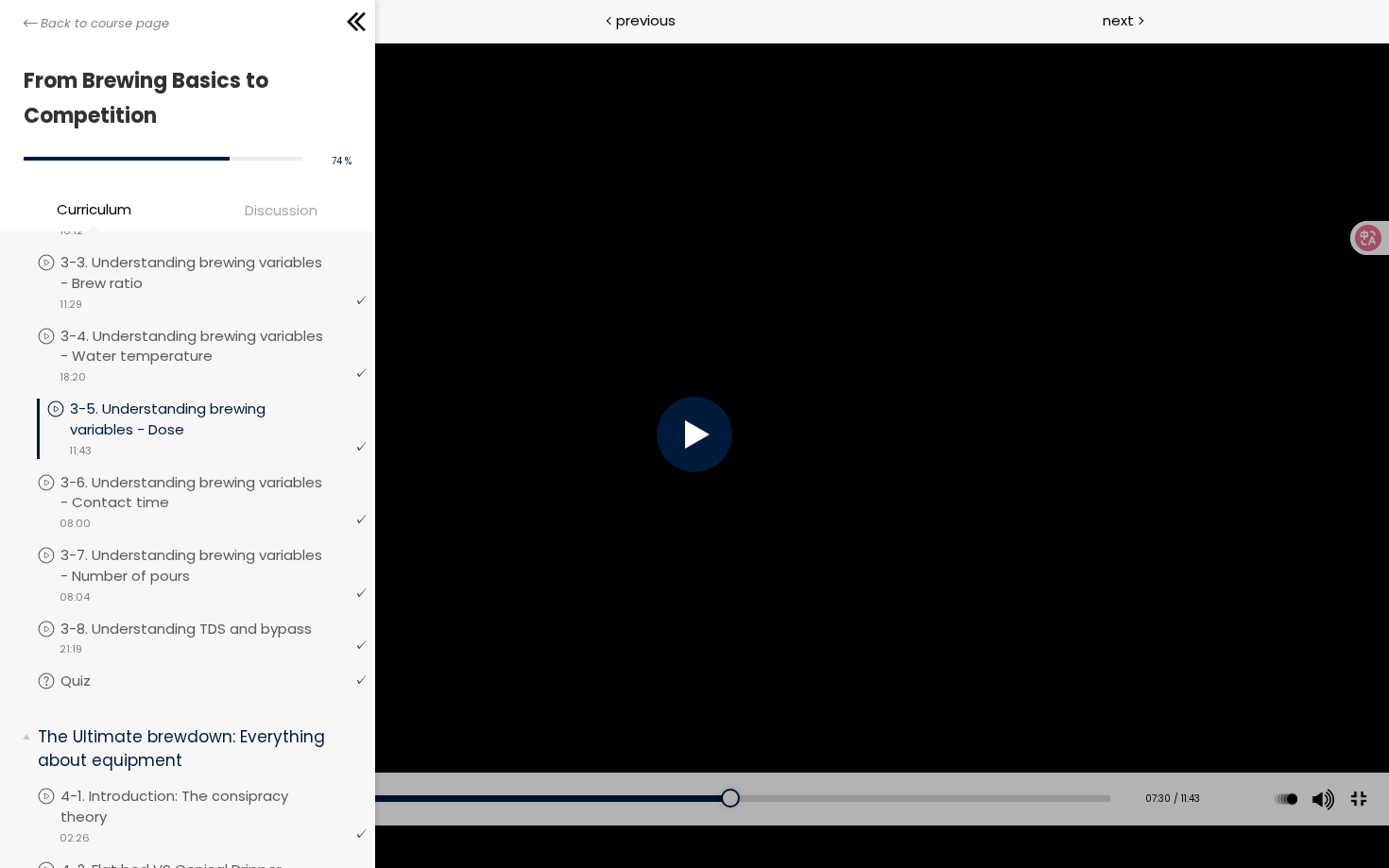 click at bounding box center [694, 434] 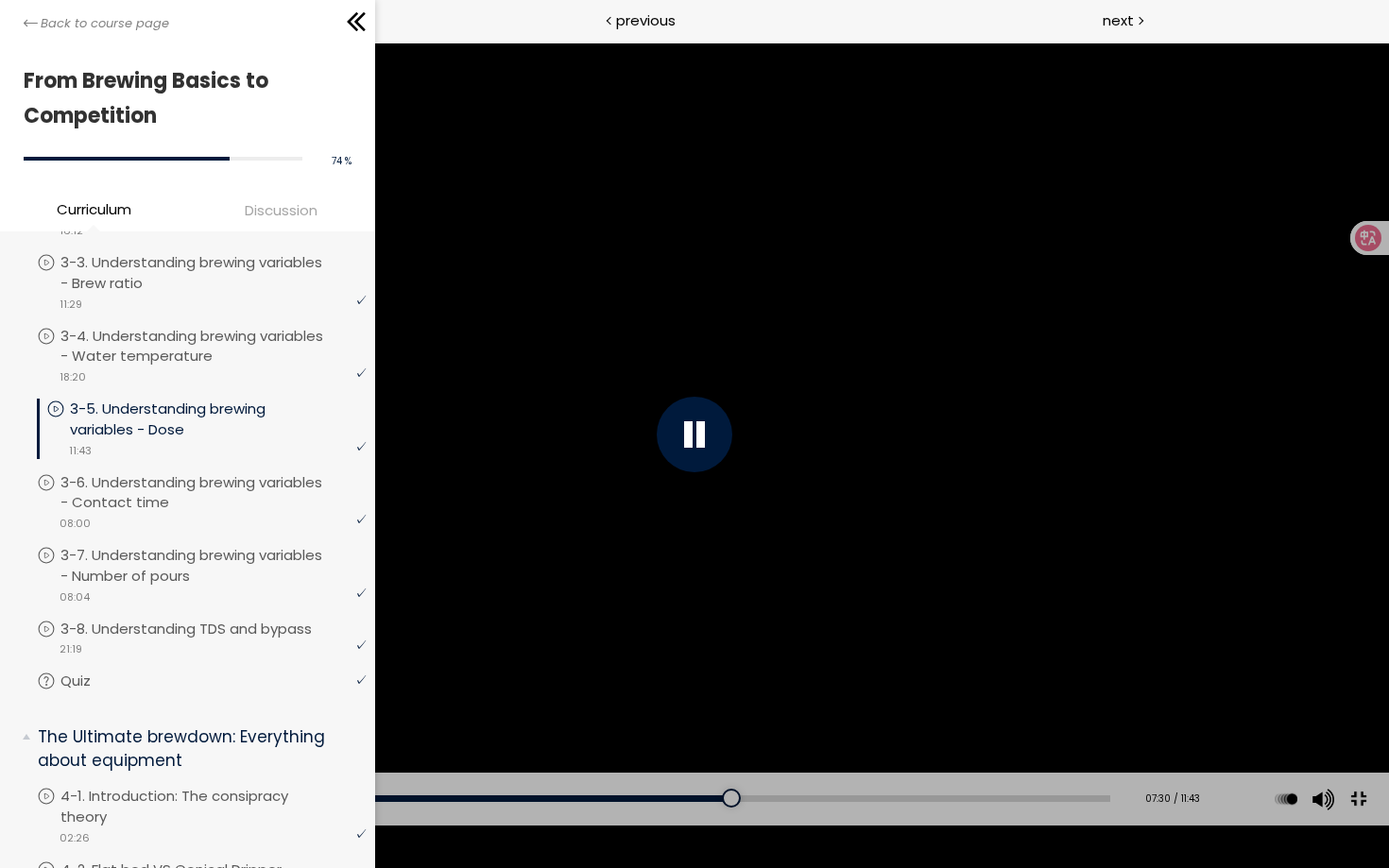 click at bounding box center (694, 434) 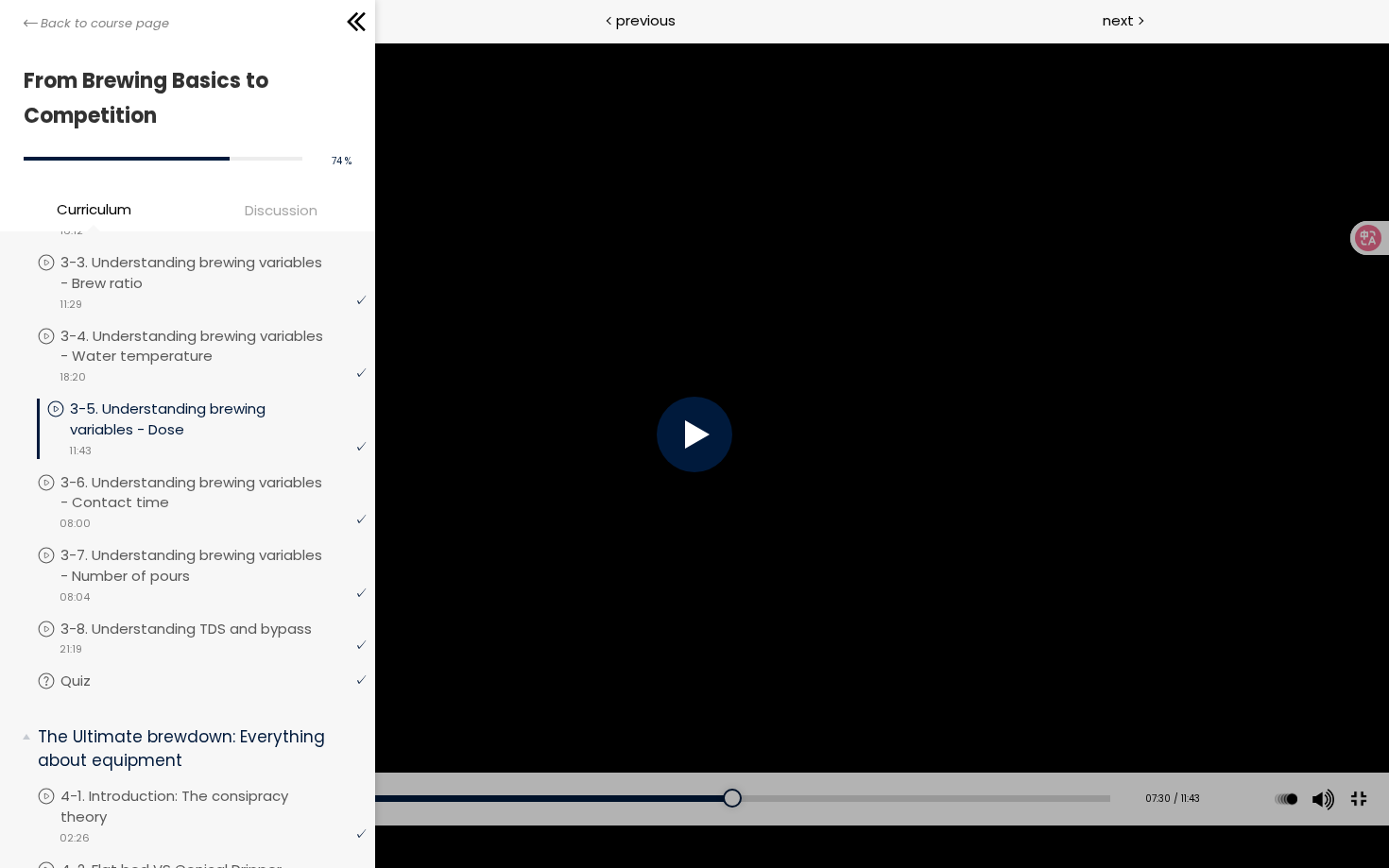 click at bounding box center [694, 434] 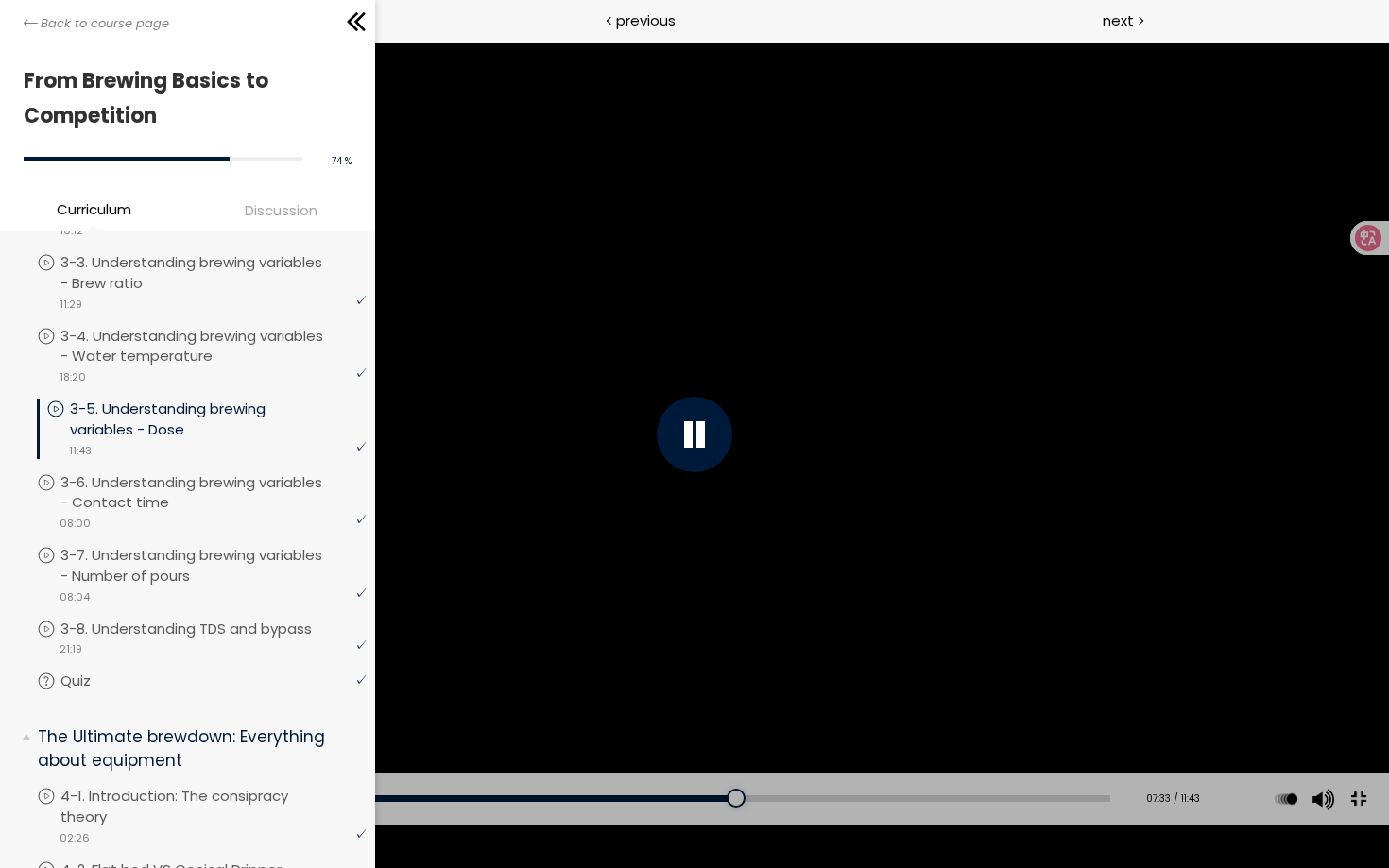 click at bounding box center [694, 434] 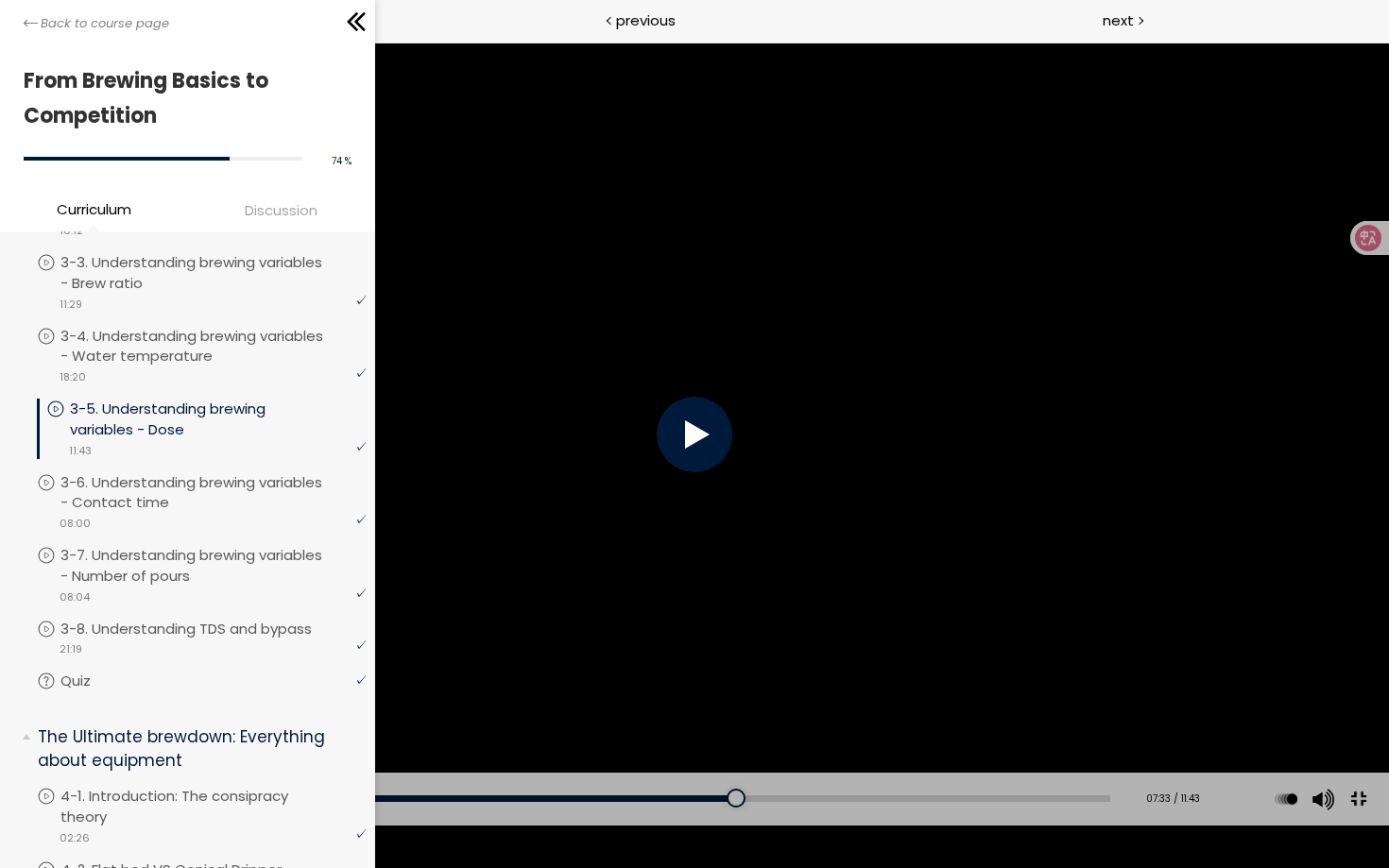 click at bounding box center [694, 434] 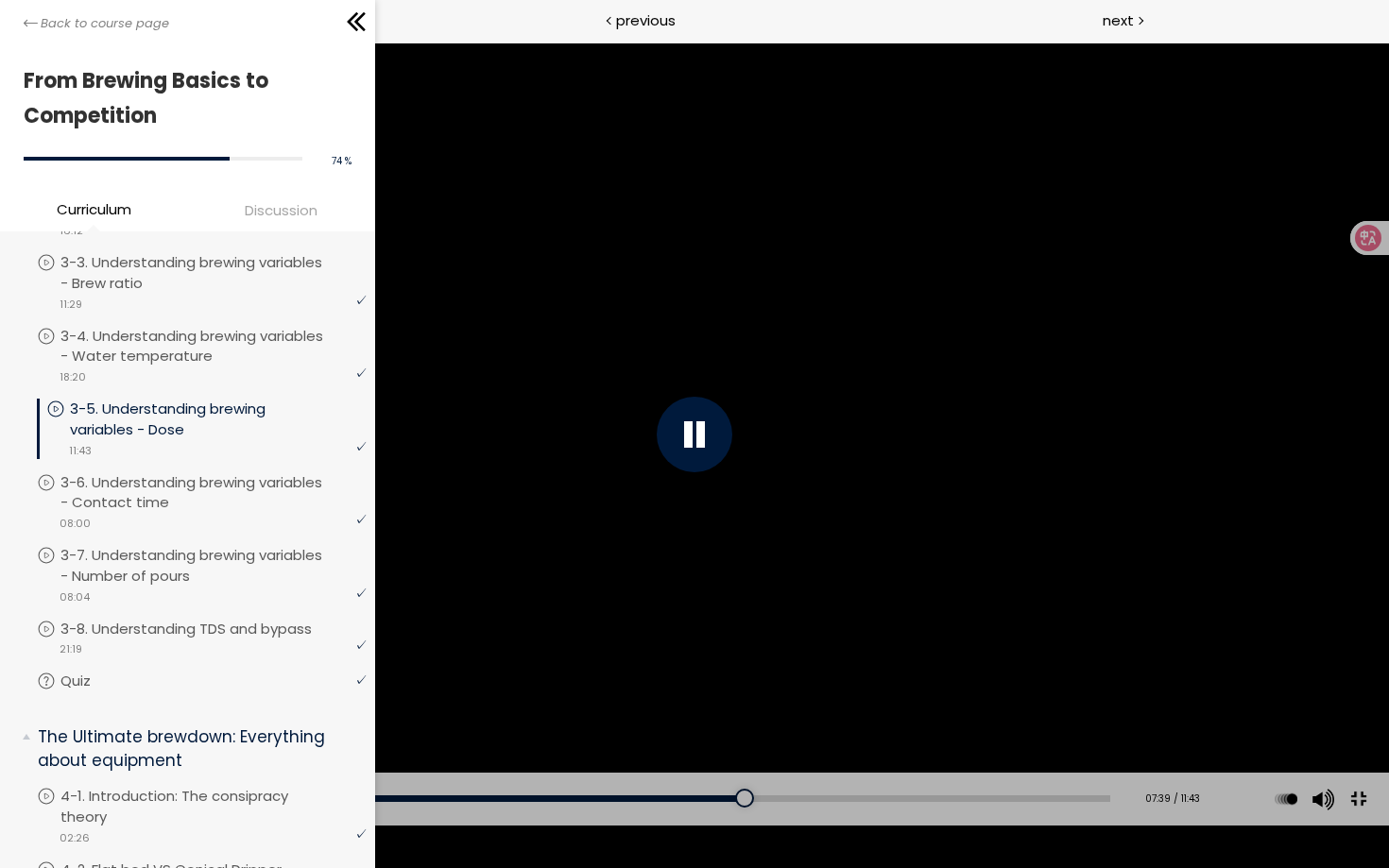 click at bounding box center [694, 434] 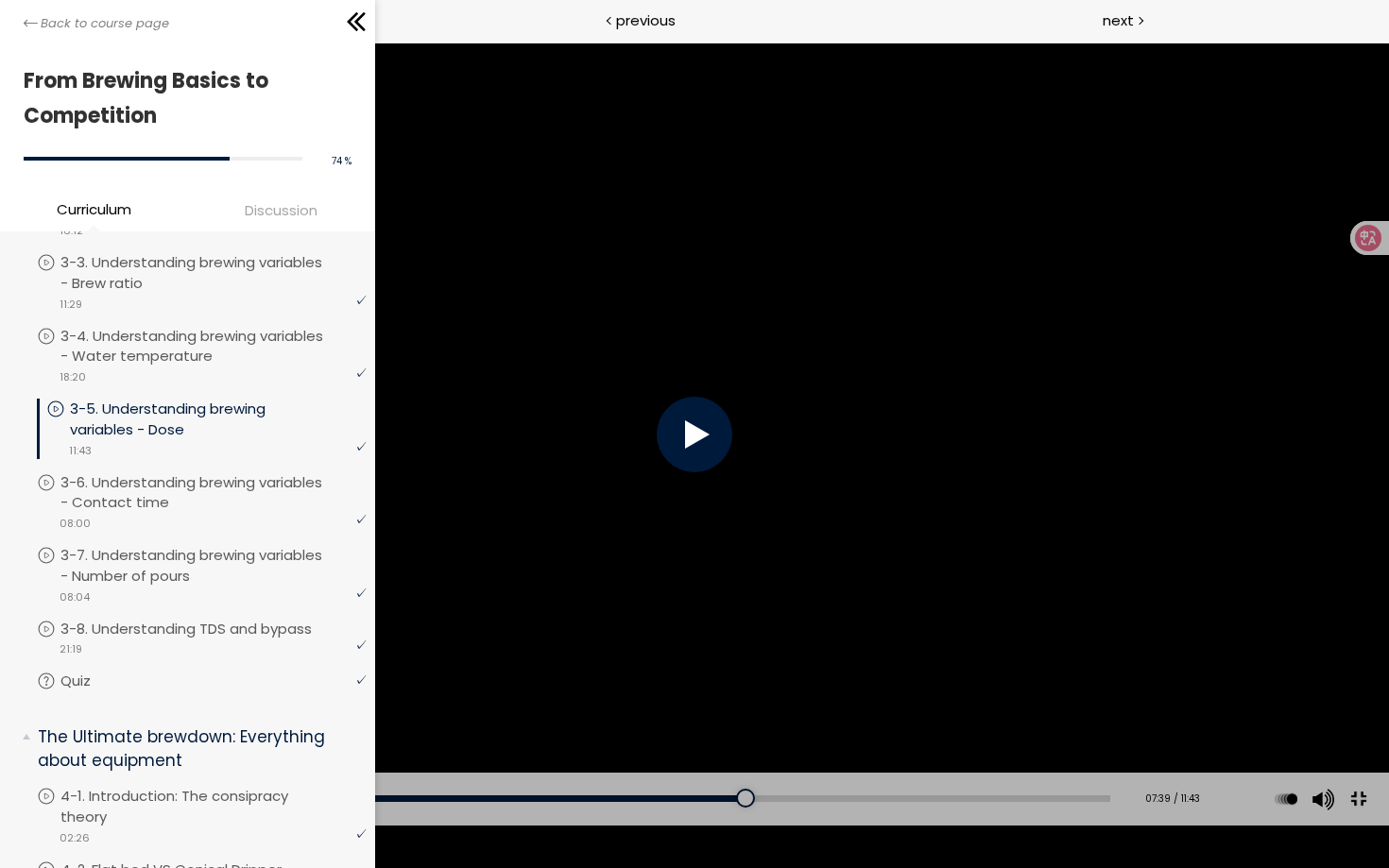 click at bounding box center [694, 434] 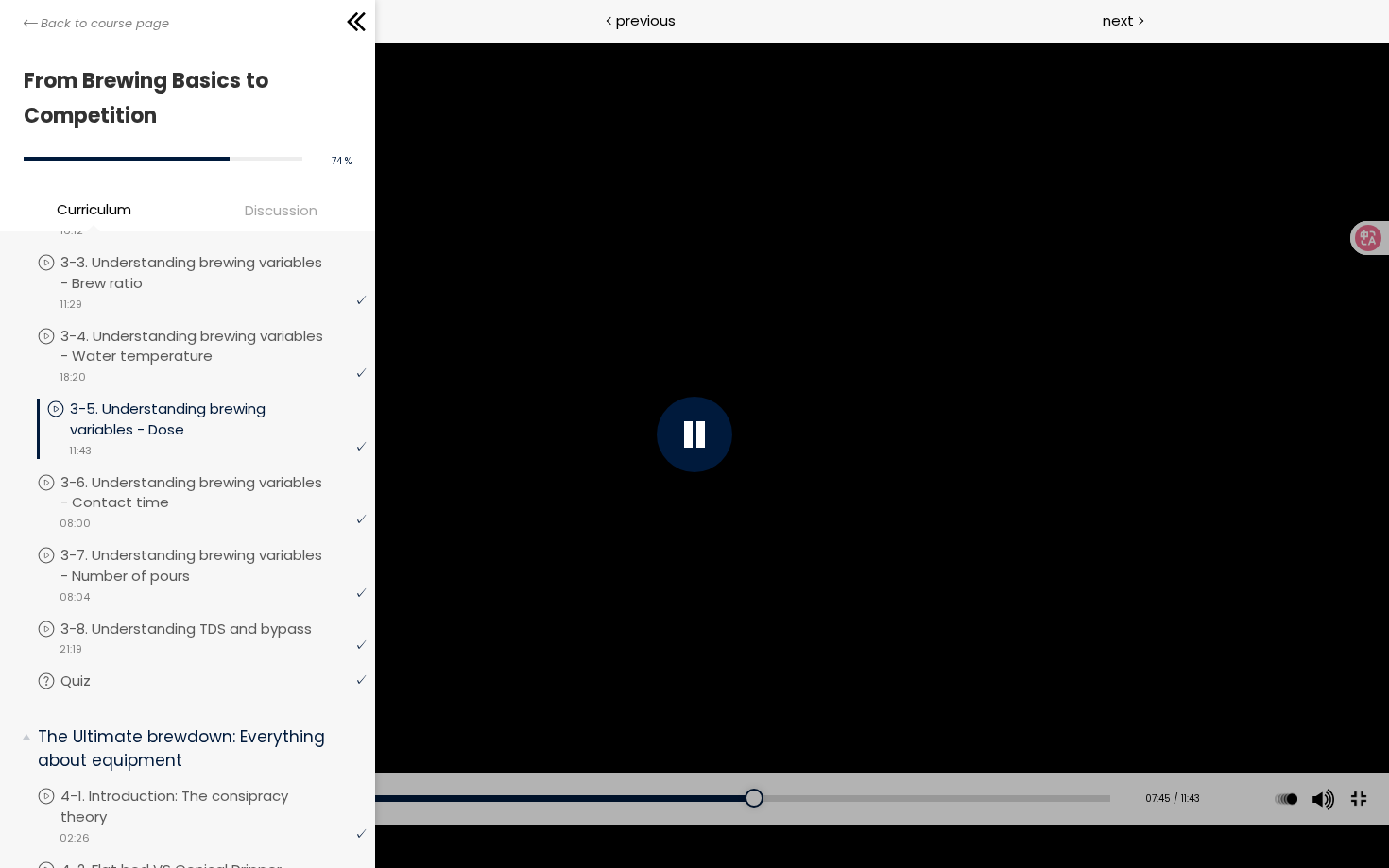 click at bounding box center (694, 434) 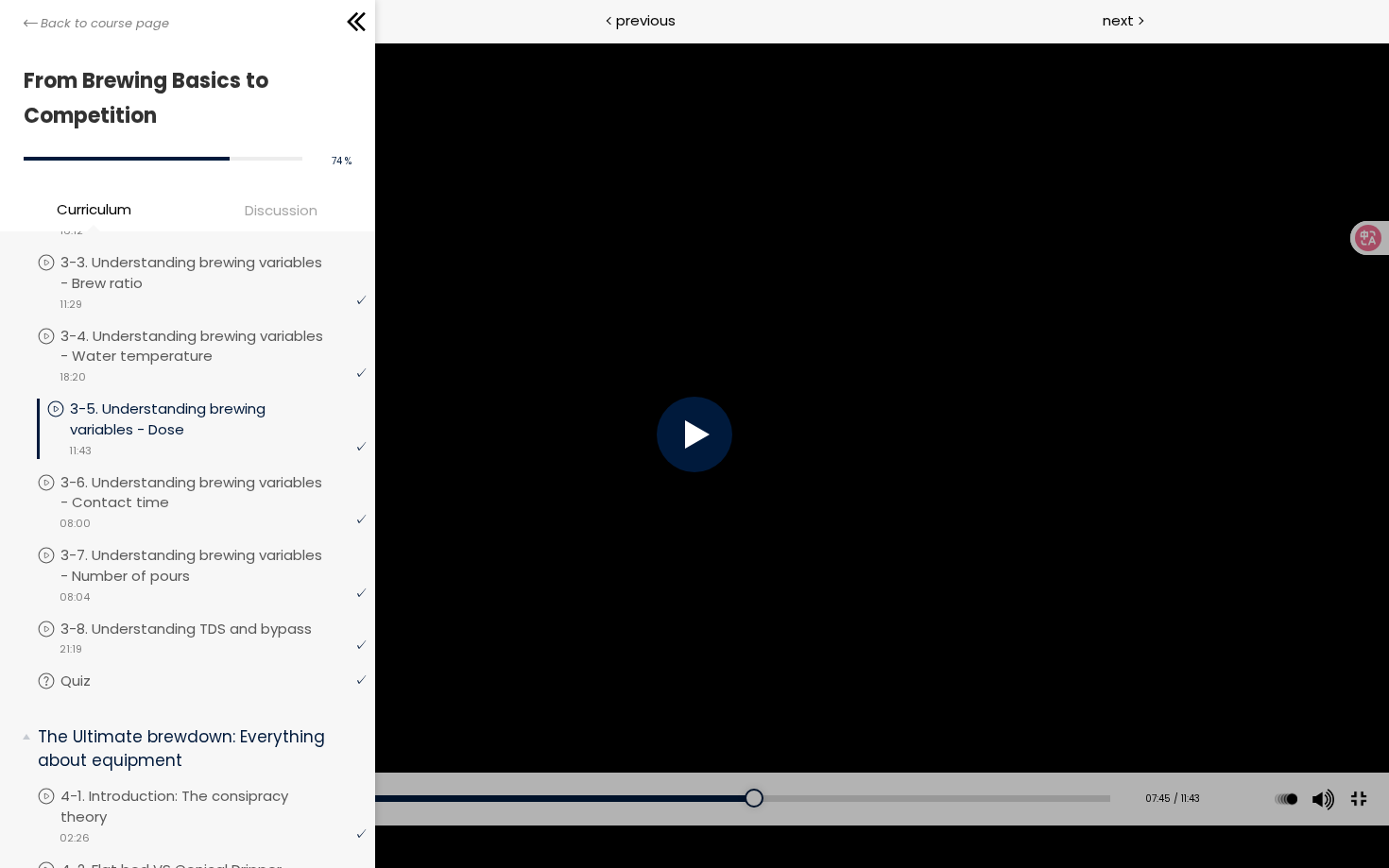 click at bounding box center (694, 434) 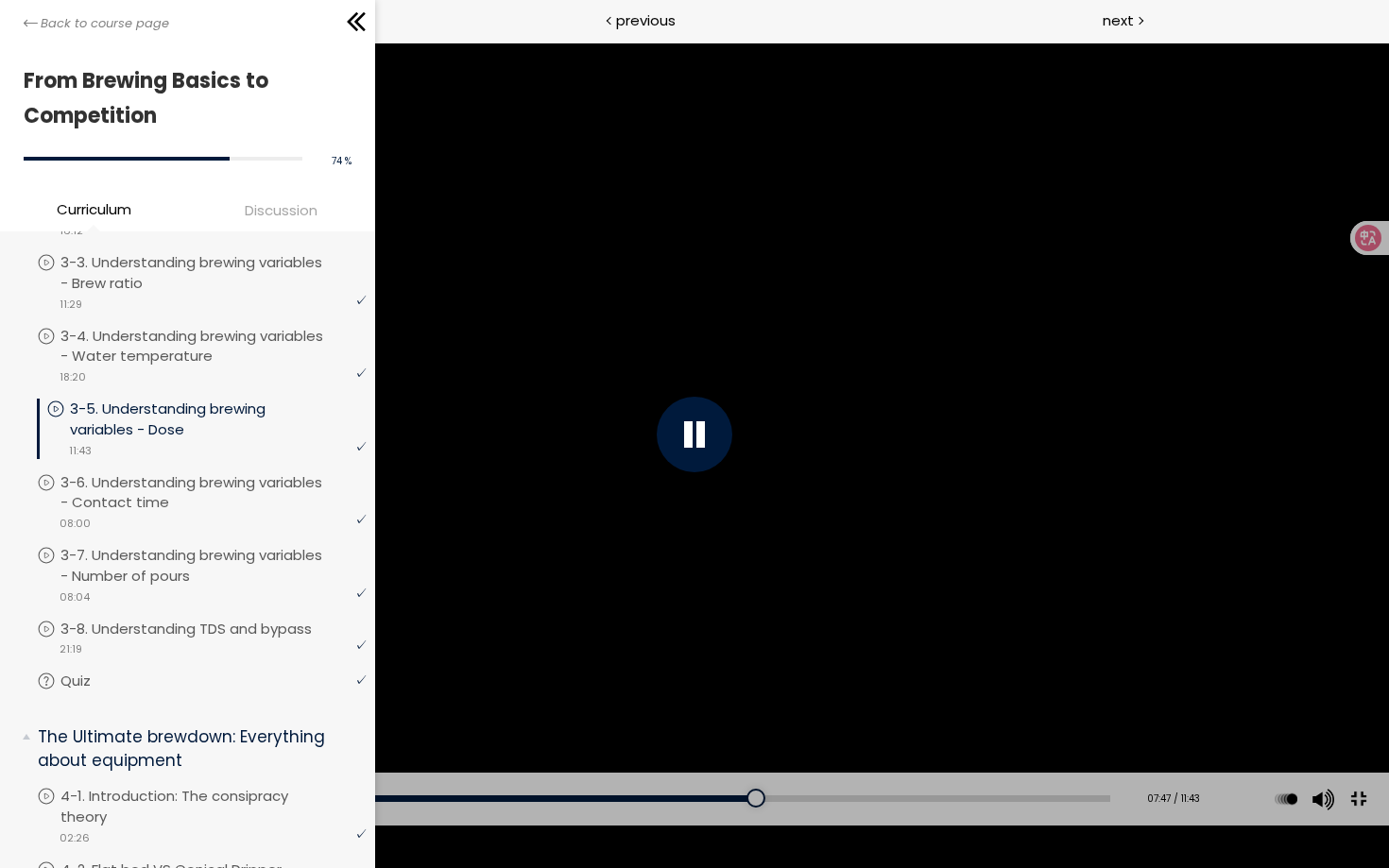 click at bounding box center [694, 434] 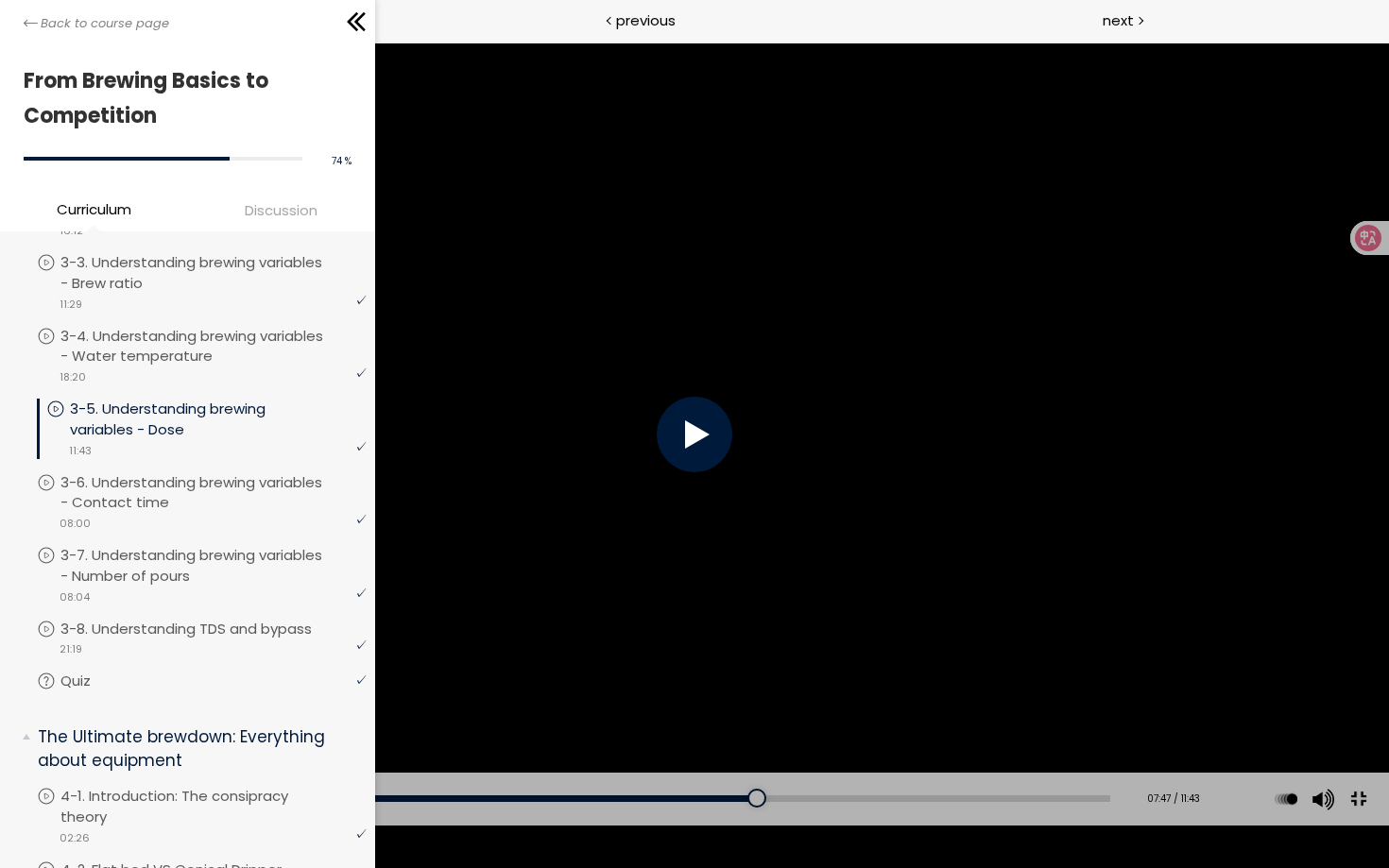 click at bounding box center (694, 434) 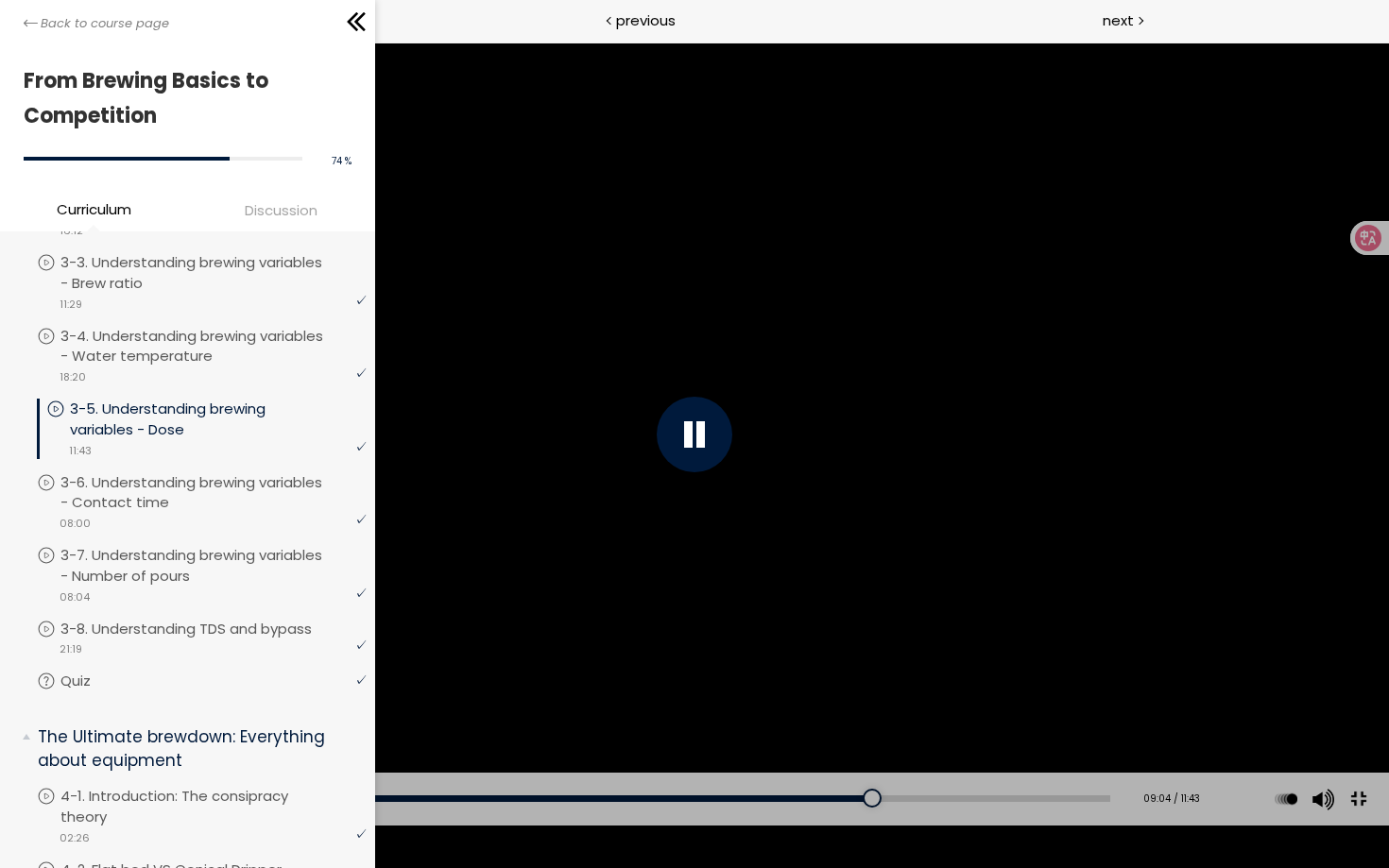 click at bounding box center [694, 434] 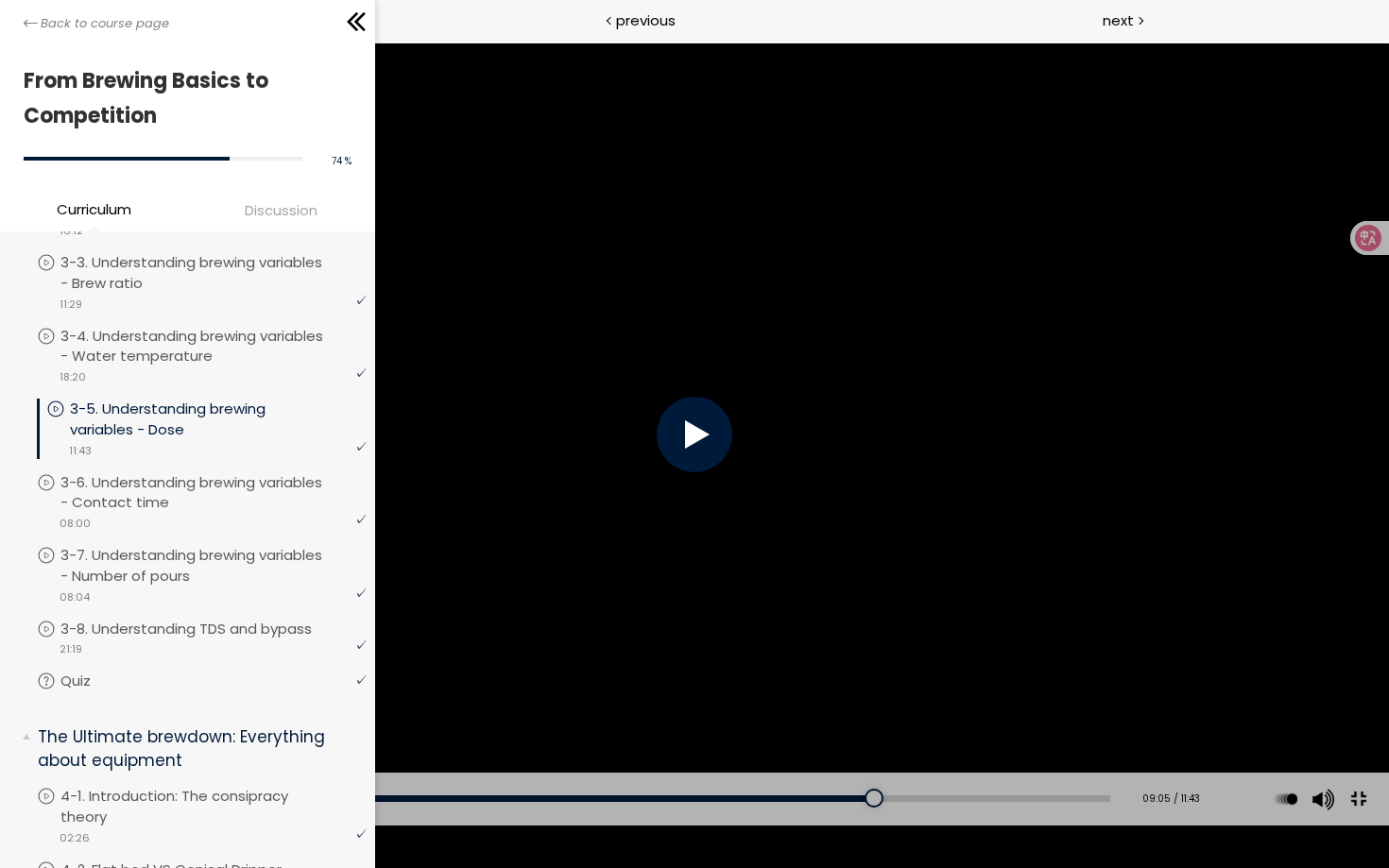 click at bounding box center (1358, 798) 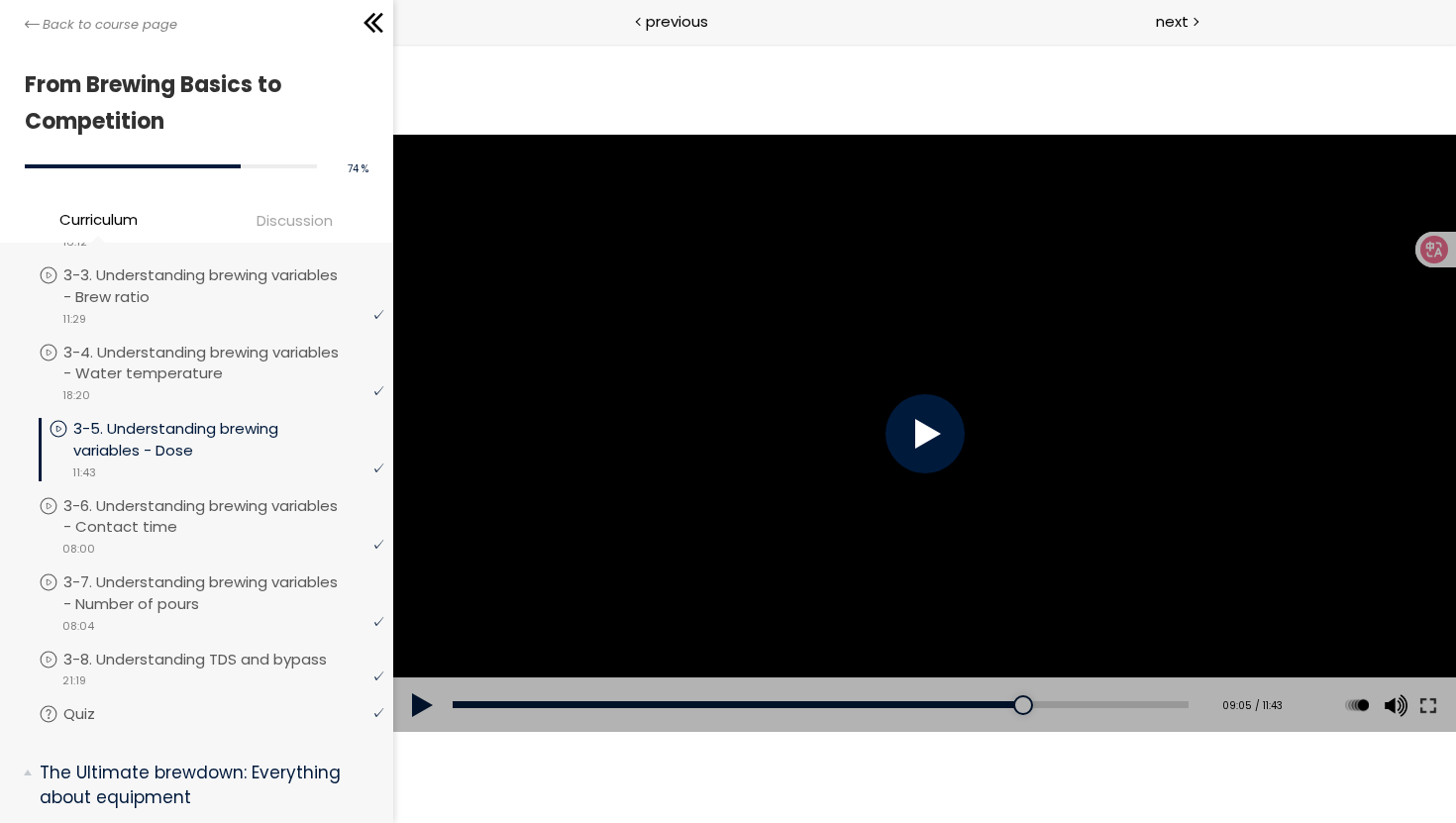 click at bounding box center (923, 434) 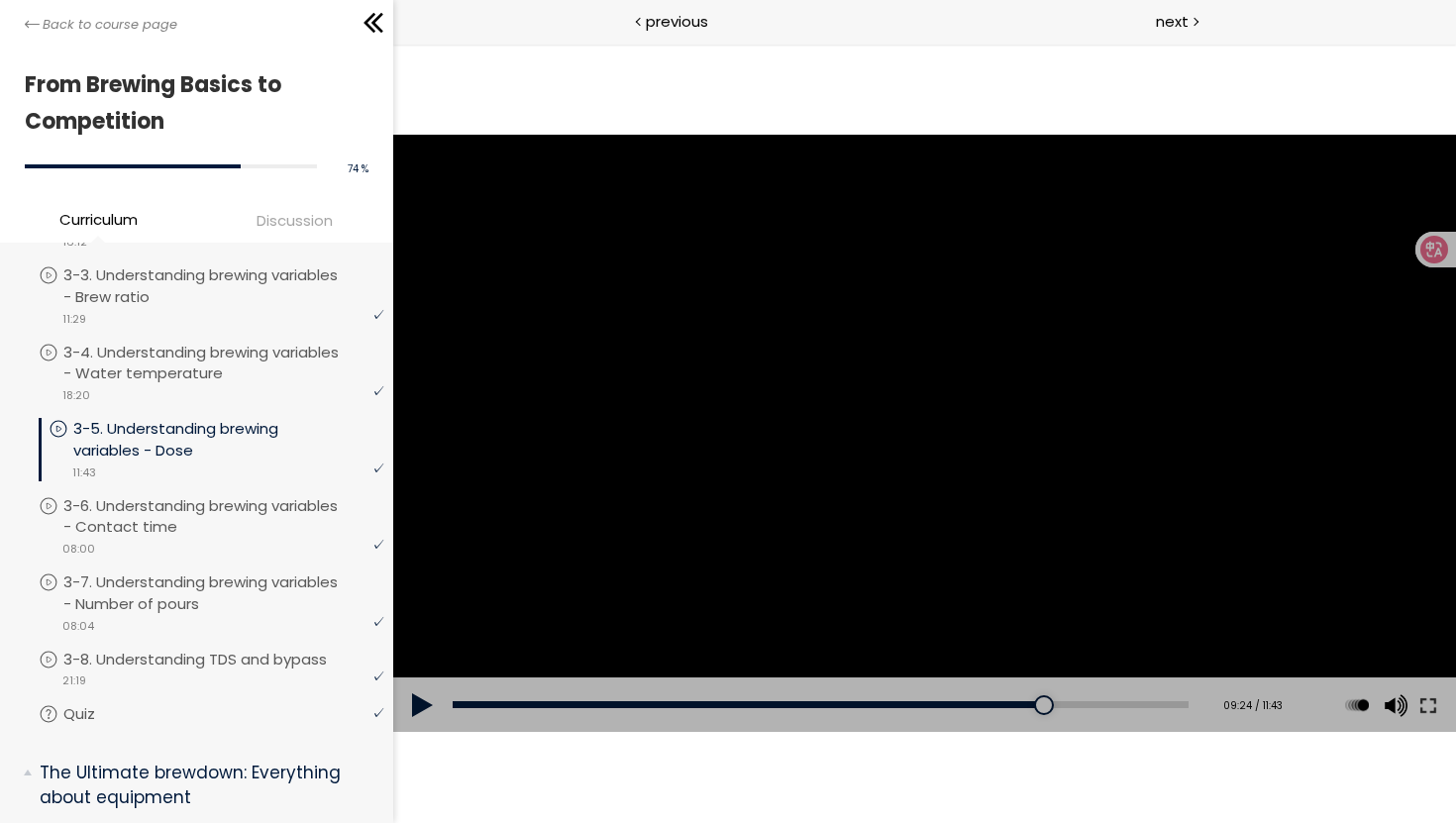 click at bounding box center [923, 434] 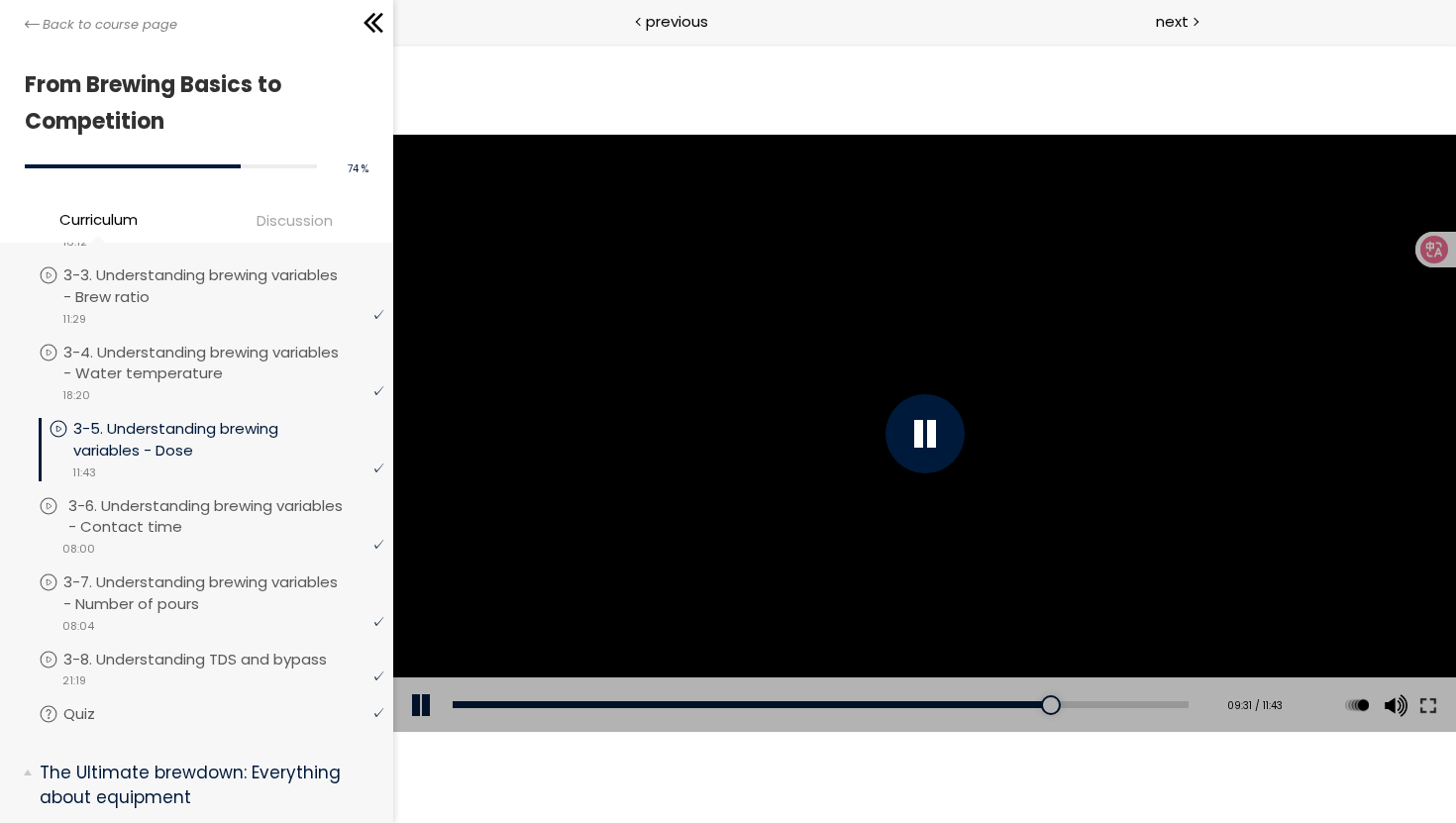 click on "3-6. Understanding brewing variables - Contact time" at bounding box center [228, 517] 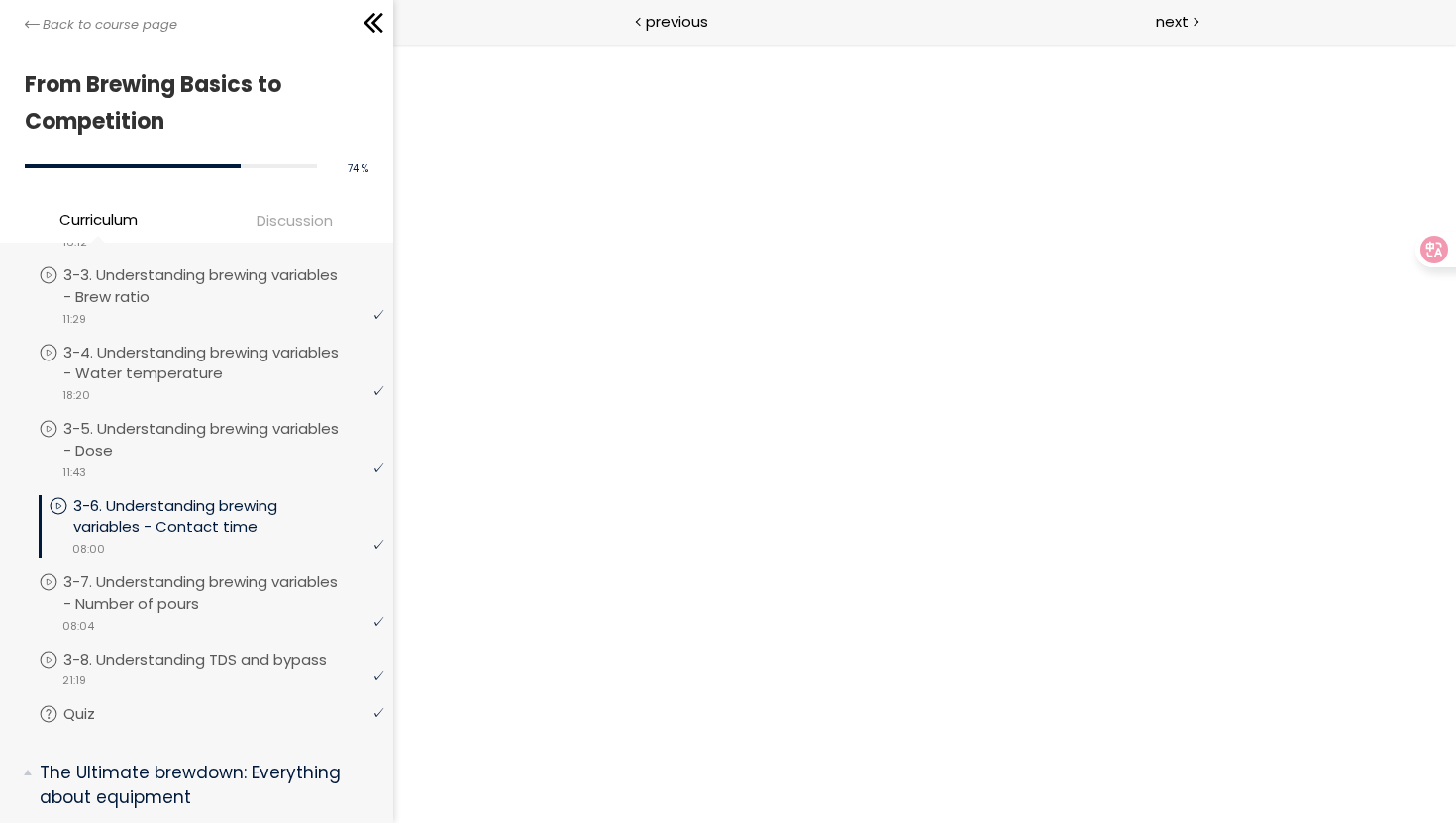 scroll, scrollTop: 0, scrollLeft: 0, axis: both 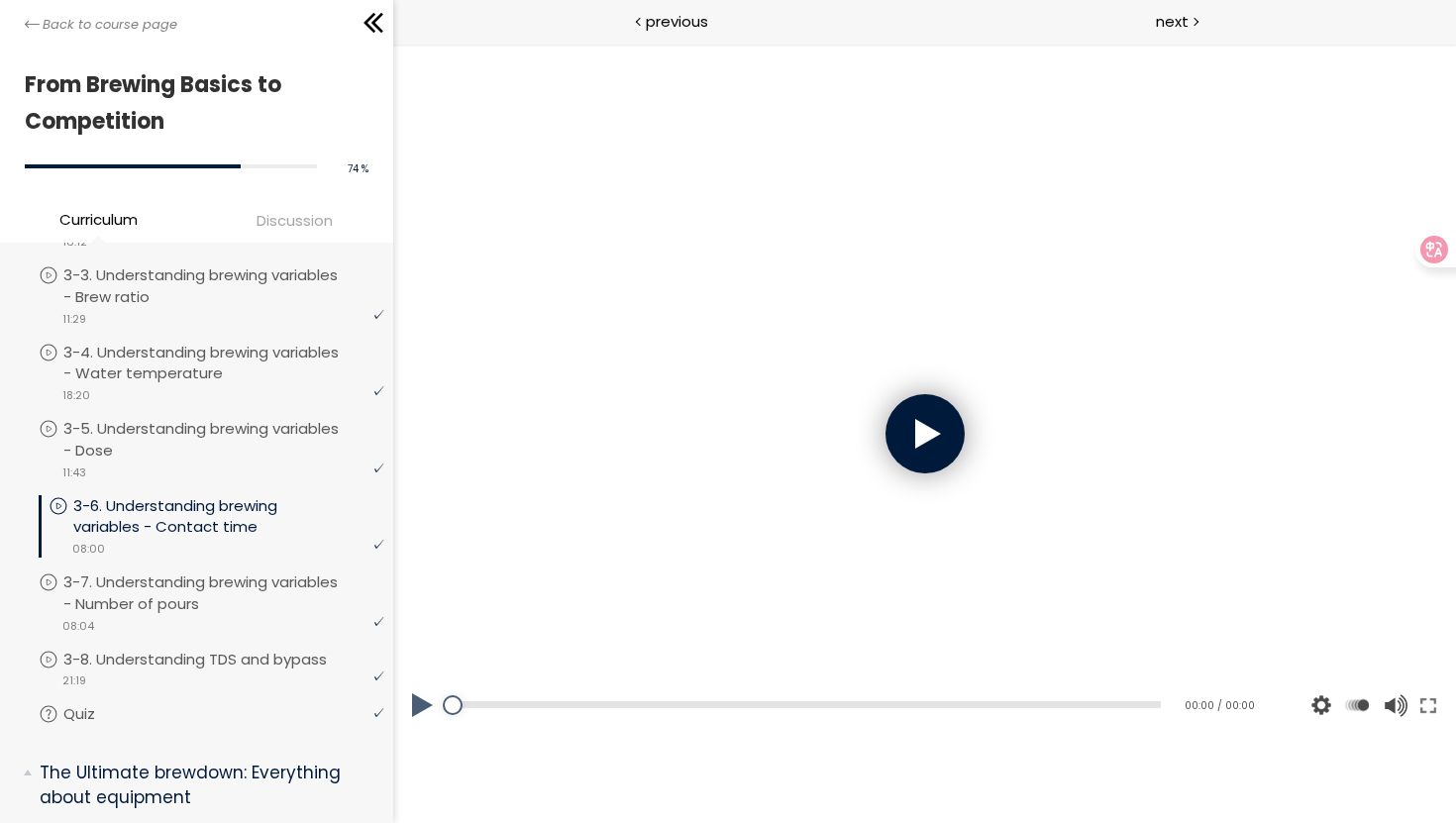 click at bounding box center [923, 434] 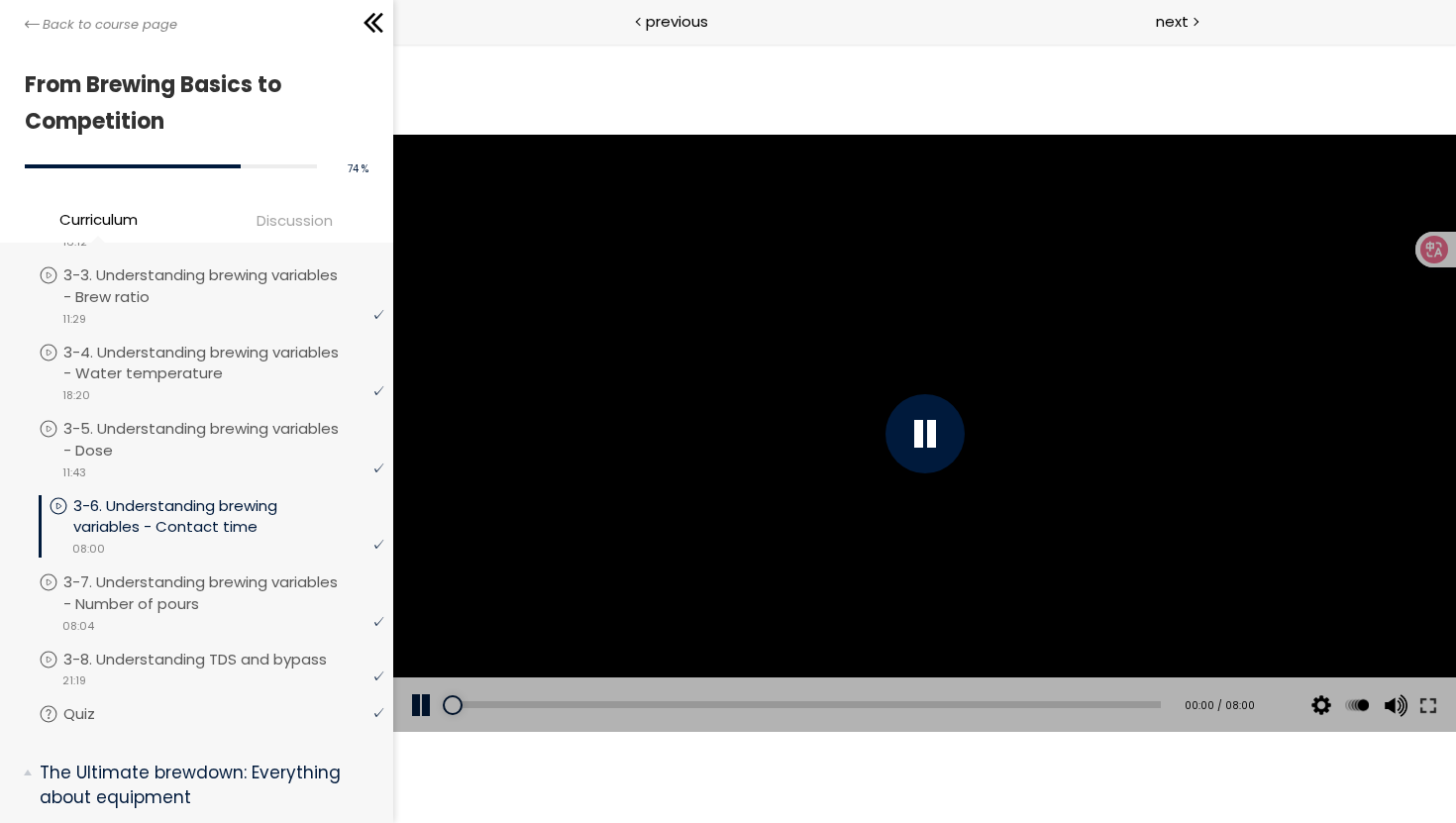 click at bounding box center [924, 434] 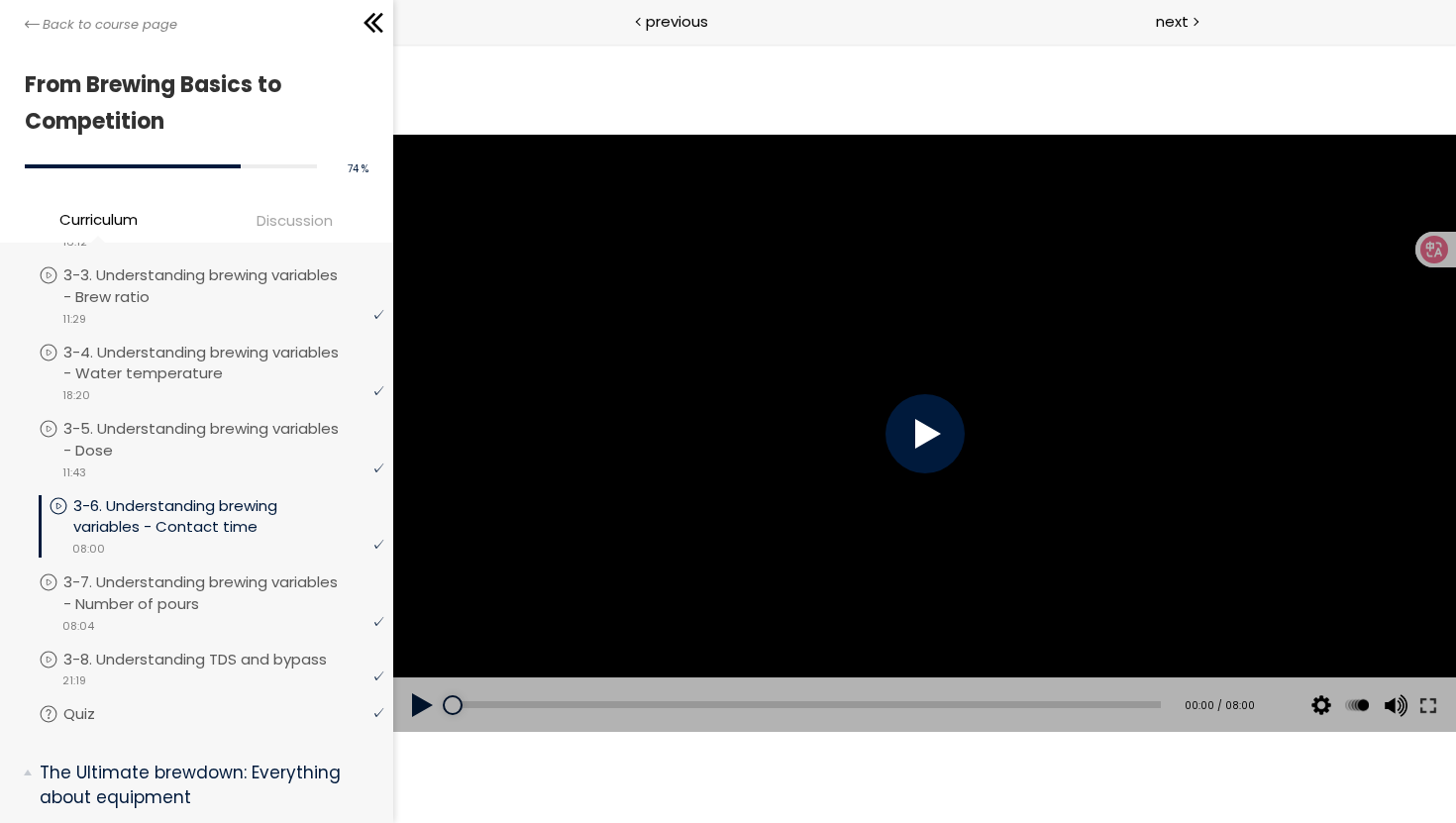click at bounding box center (924, 434) 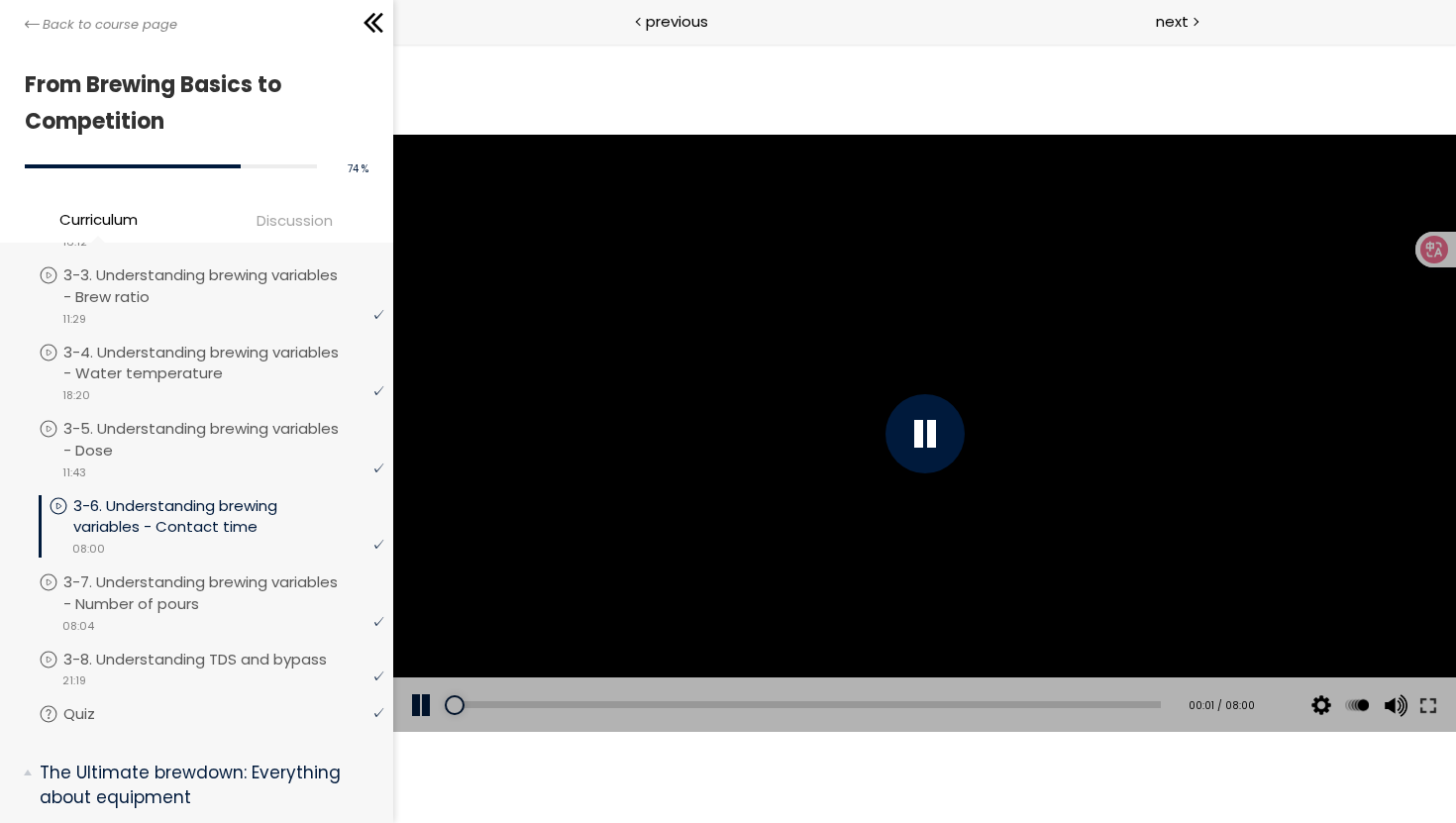 click at bounding box center [924, 434] 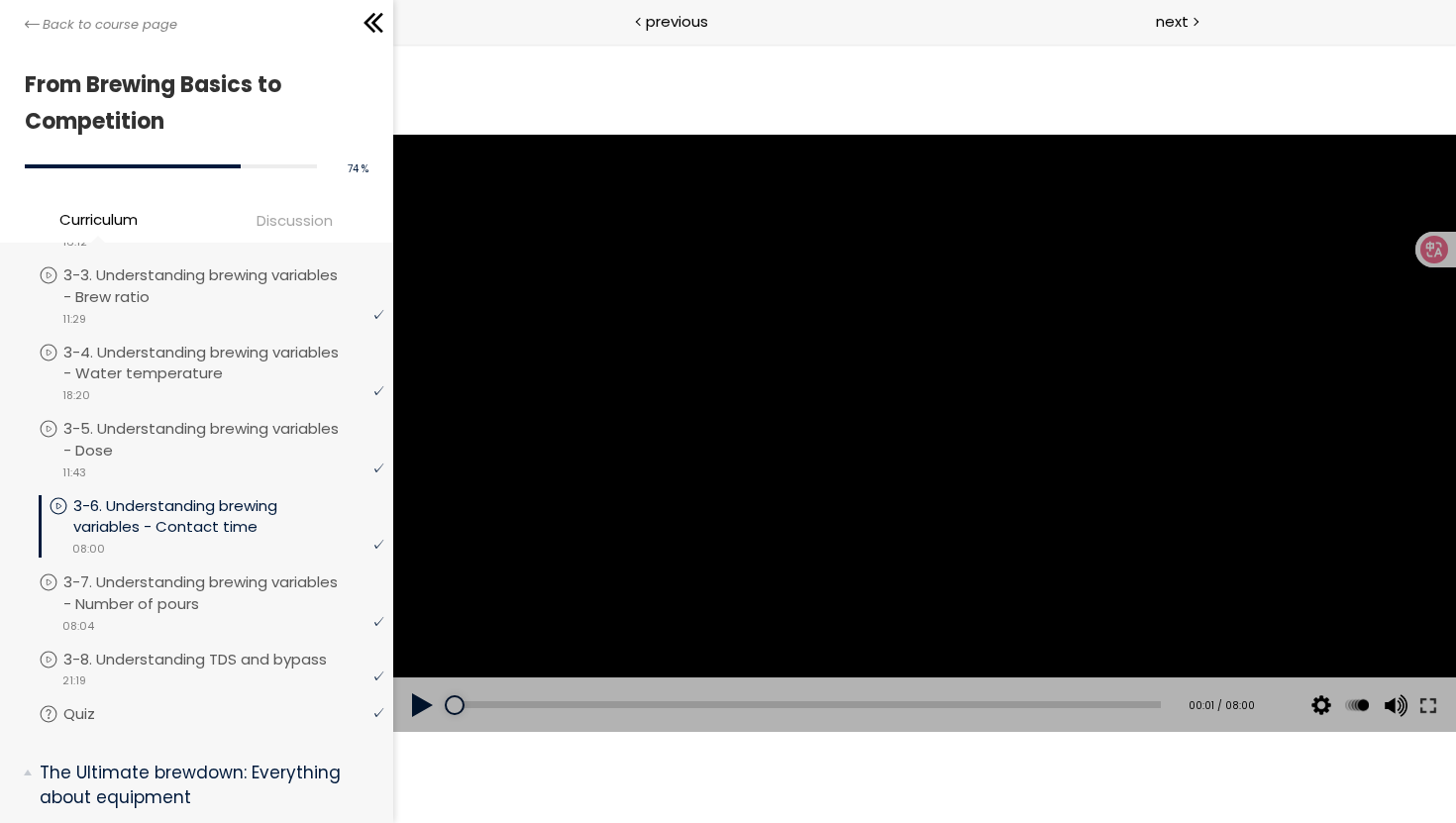 click at bounding box center (923, 434) 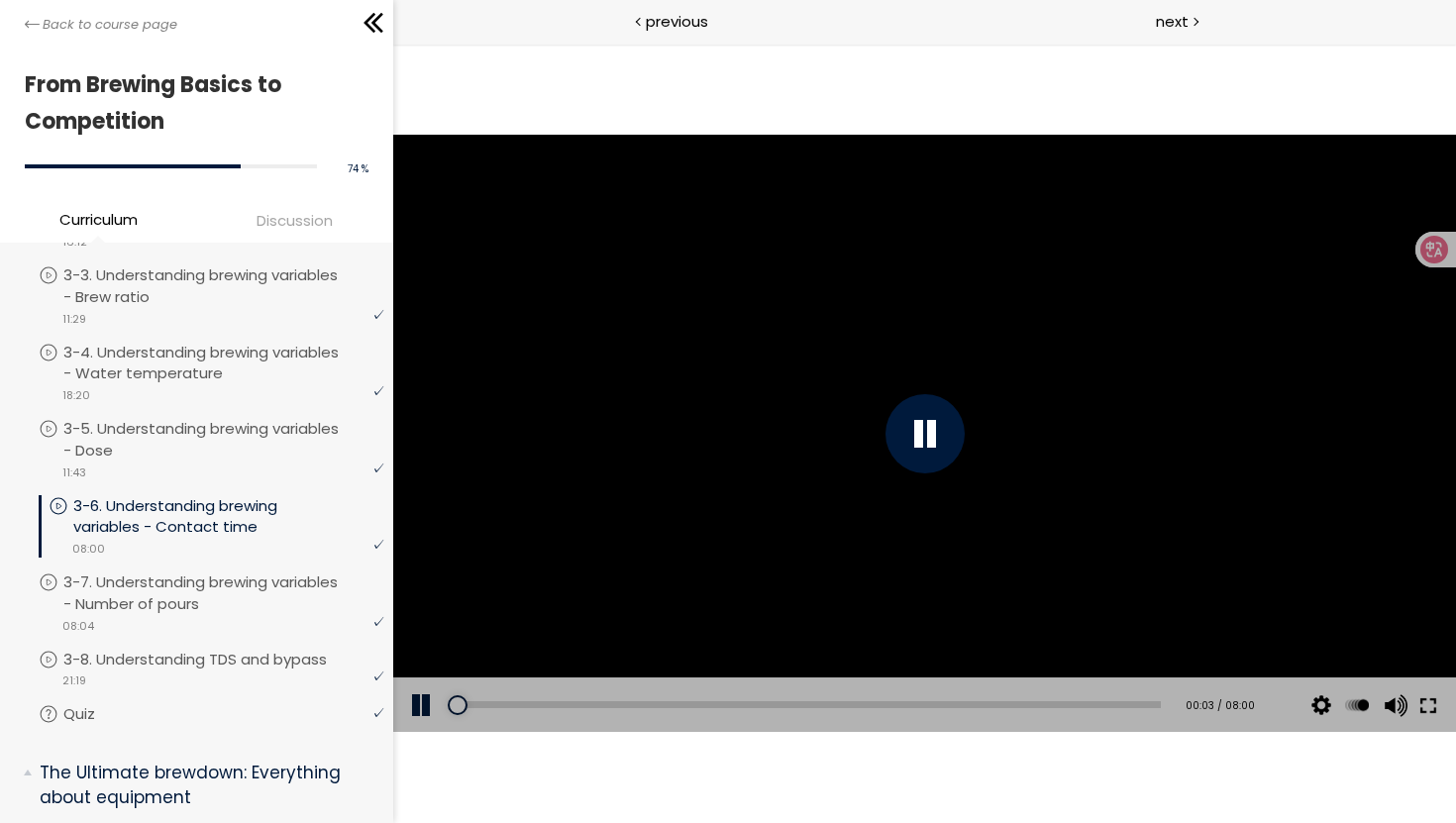 click at bounding box center [1427, 705] 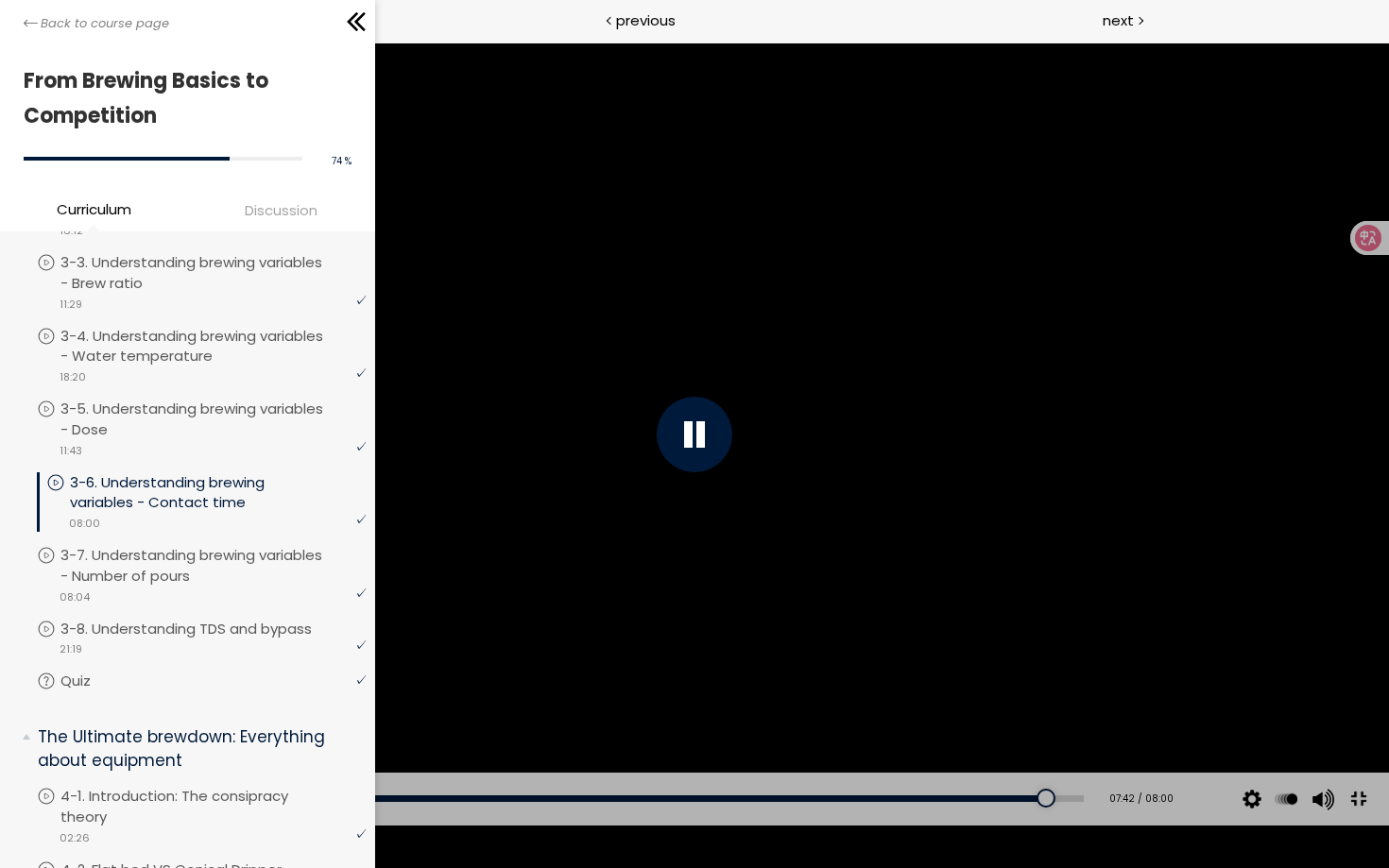 click at bounding box center (1358, 798) 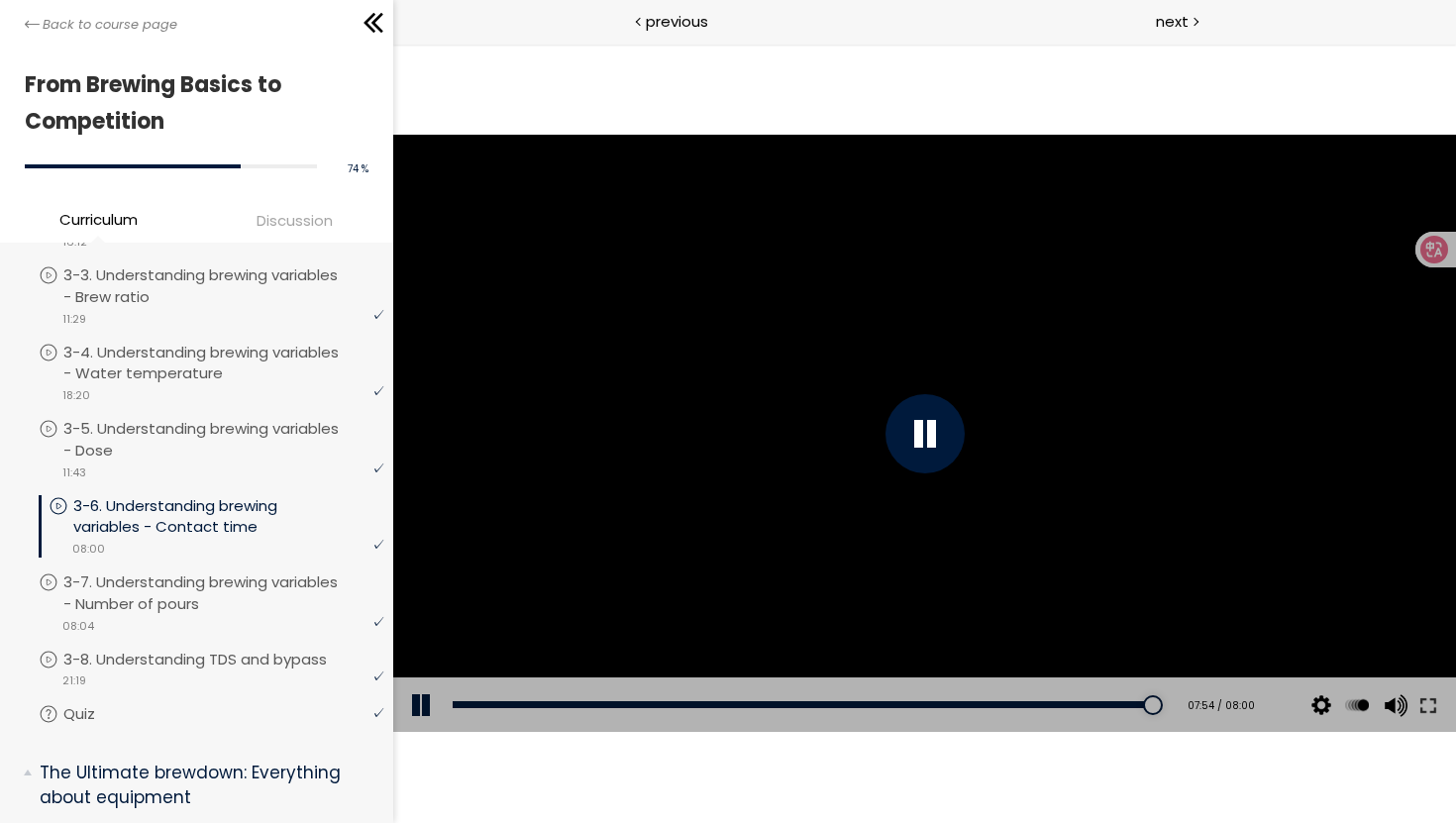click at bounding box center [924, 434] 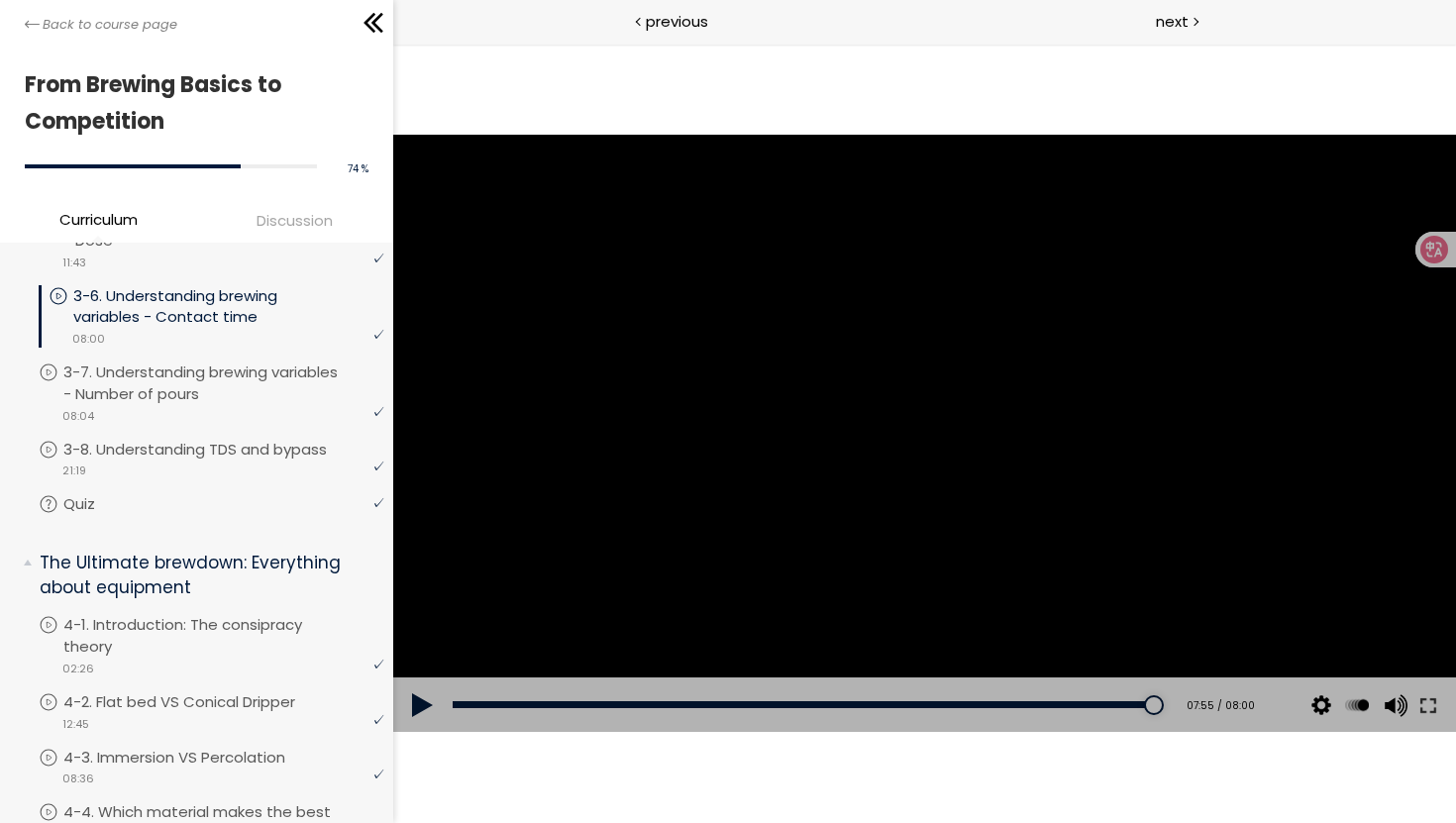 scroll, scrollTop: 1057, scrollLeft: 0, axis: vertical 